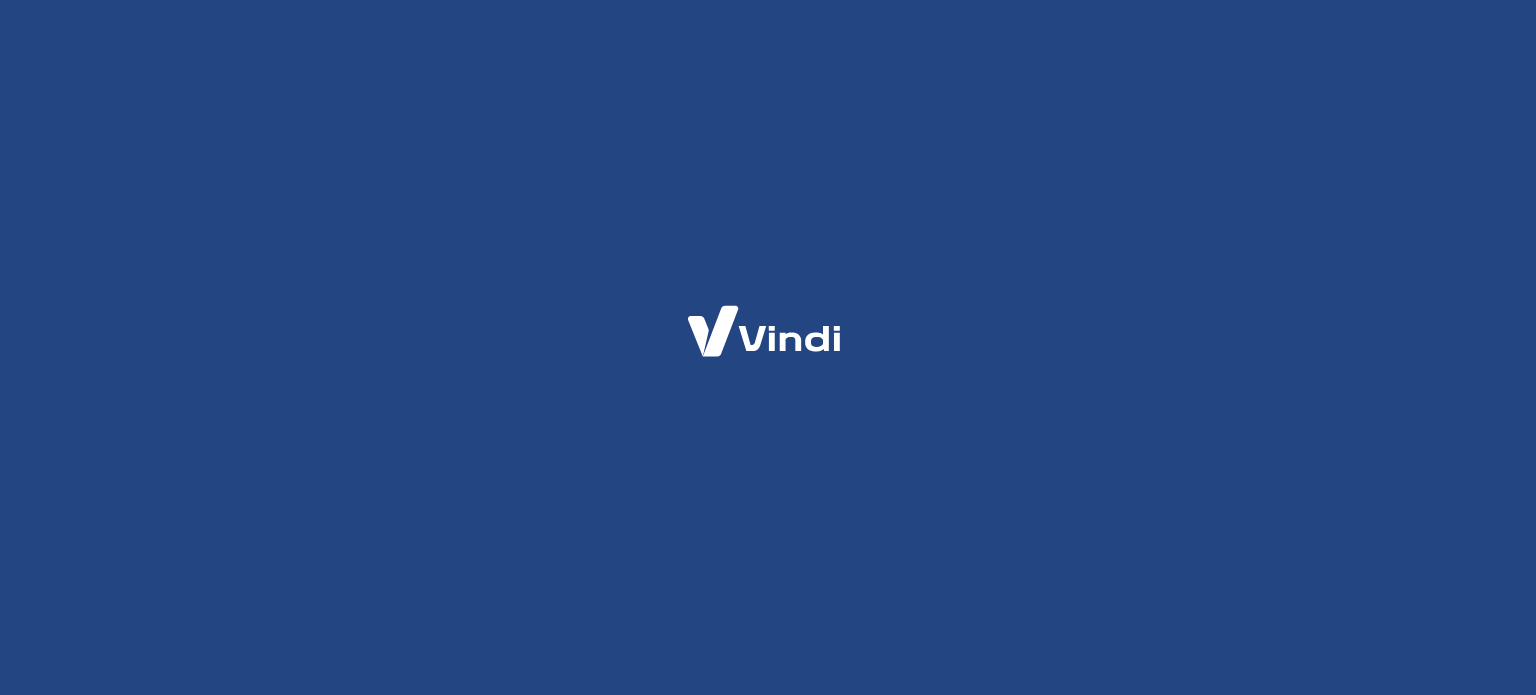 scroll, scrollTop: 0, scrollLeft: 0, axis: both 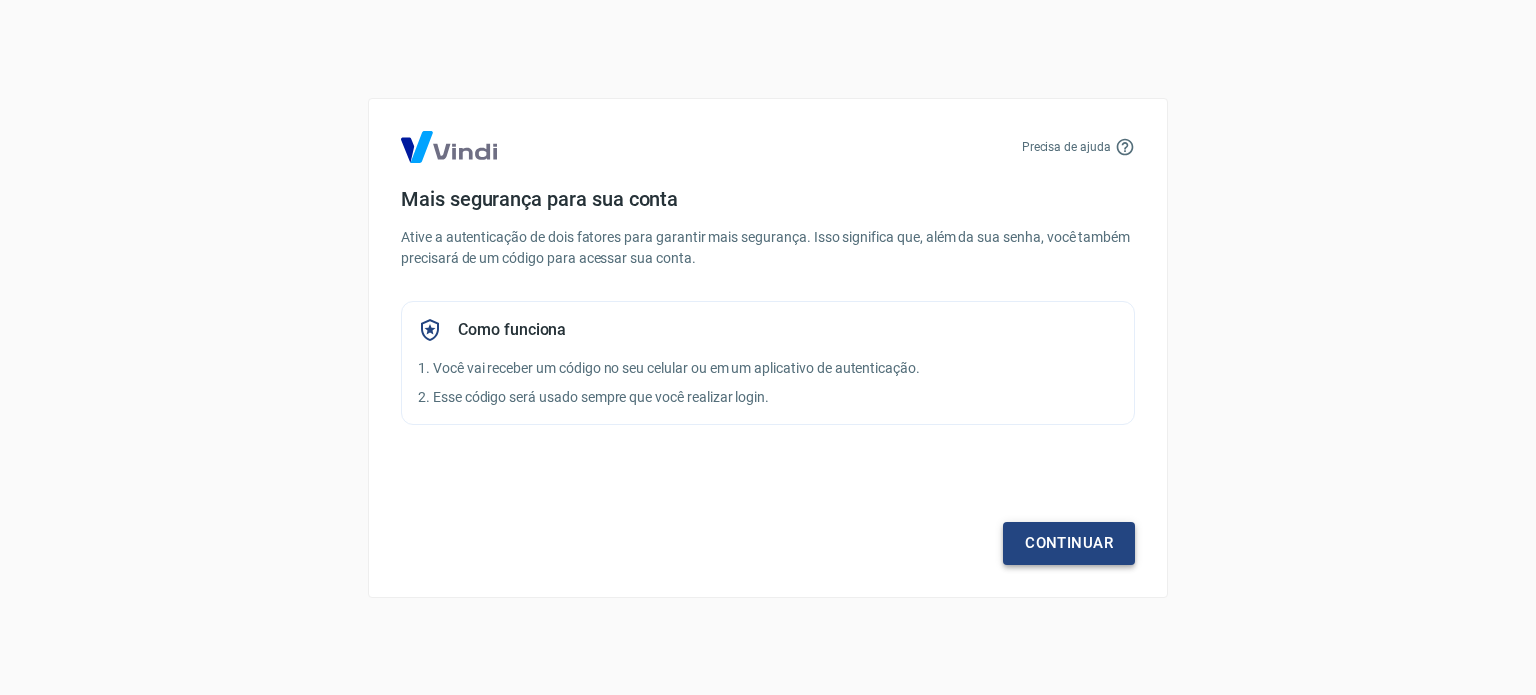 click on "Continuar" at bounding box center [1069, 543] 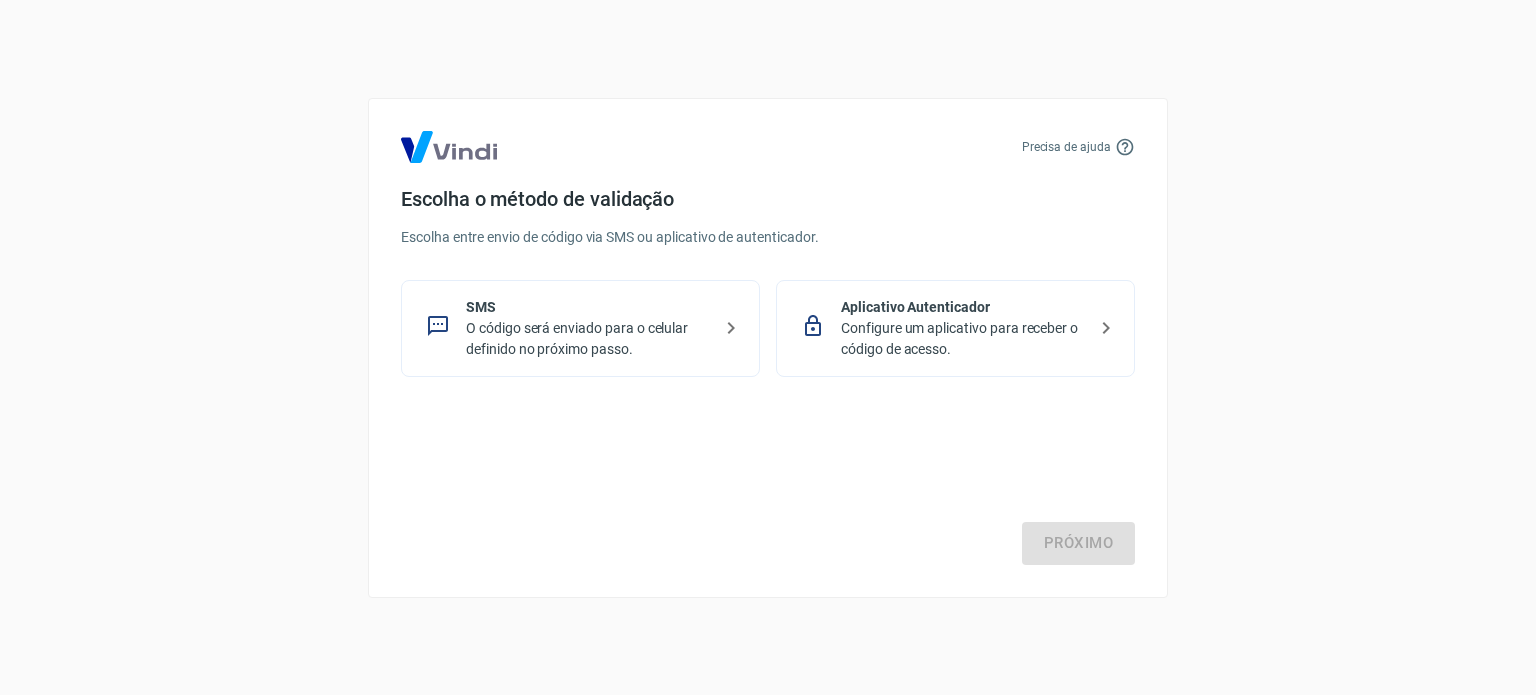 click on "O código será enviado para o celular definido no próximo passo." at bounding box center (588, 339) 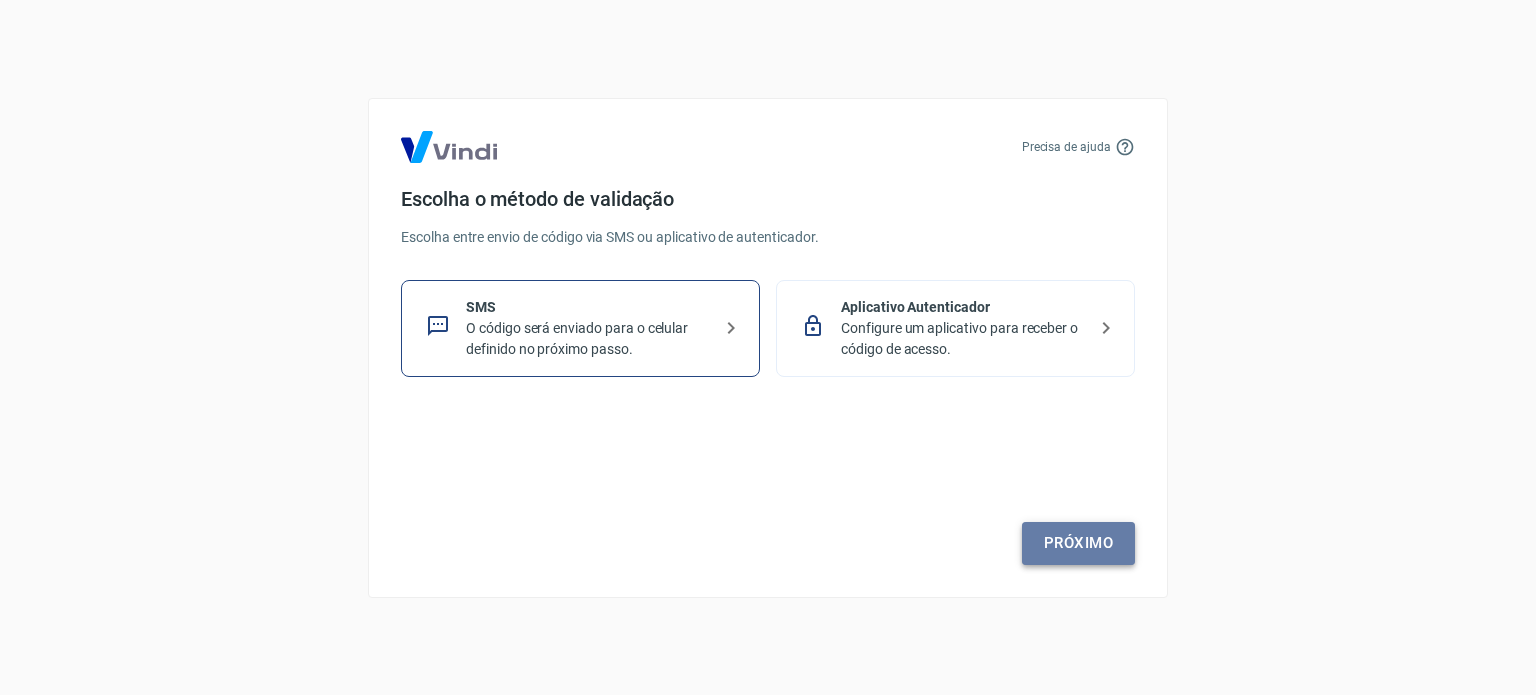 click on "Próximo" at bounding box center [1078, 543] 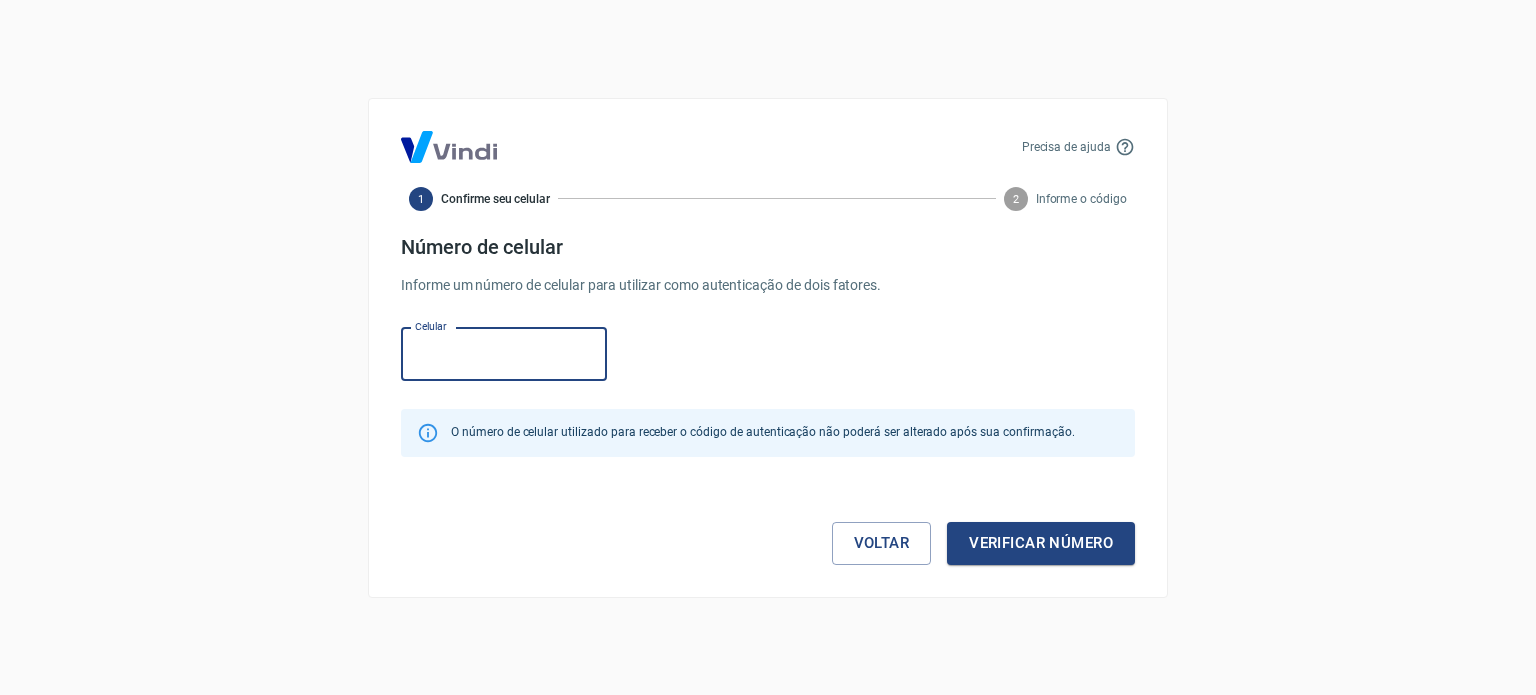 click on "Celular" at bounding box center [504, 354] 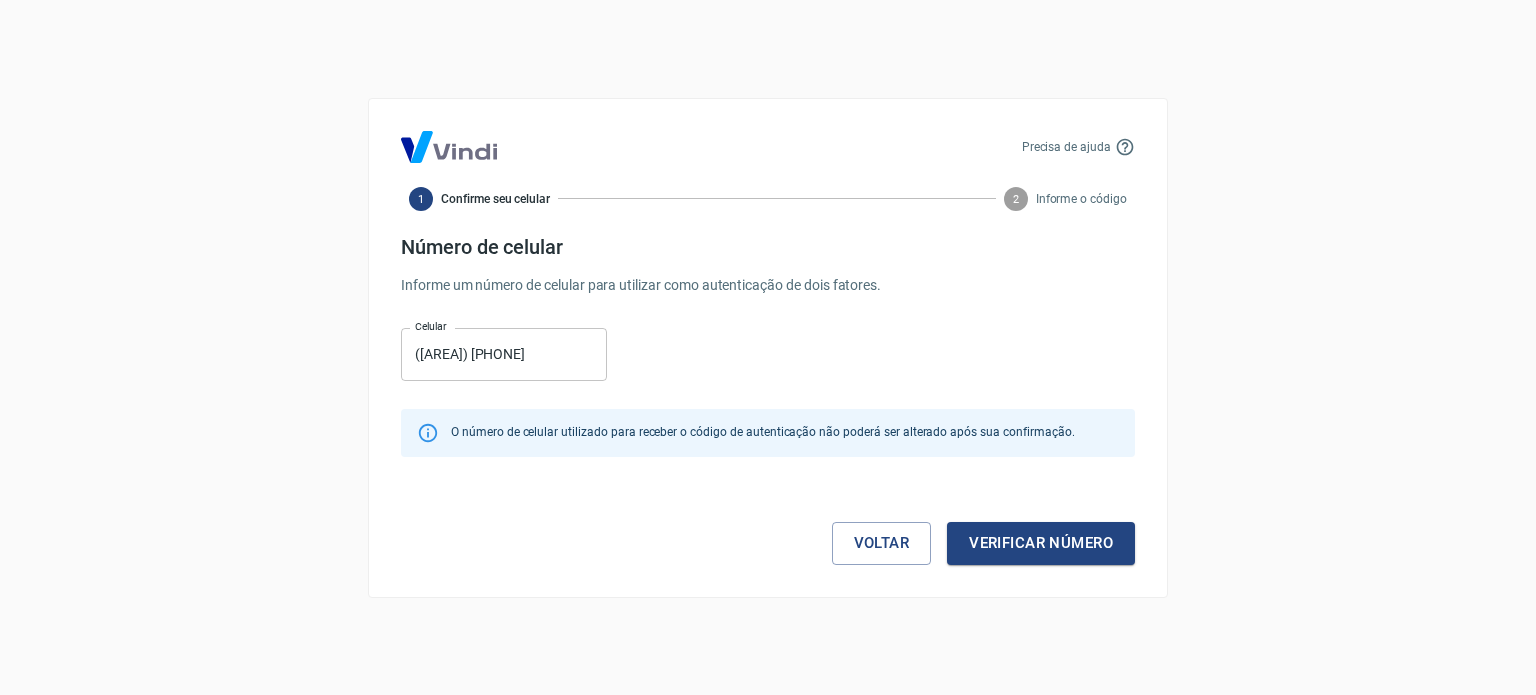 click on "Celular (35) 98455-8541 Celular" at bounding box center (768, 352) 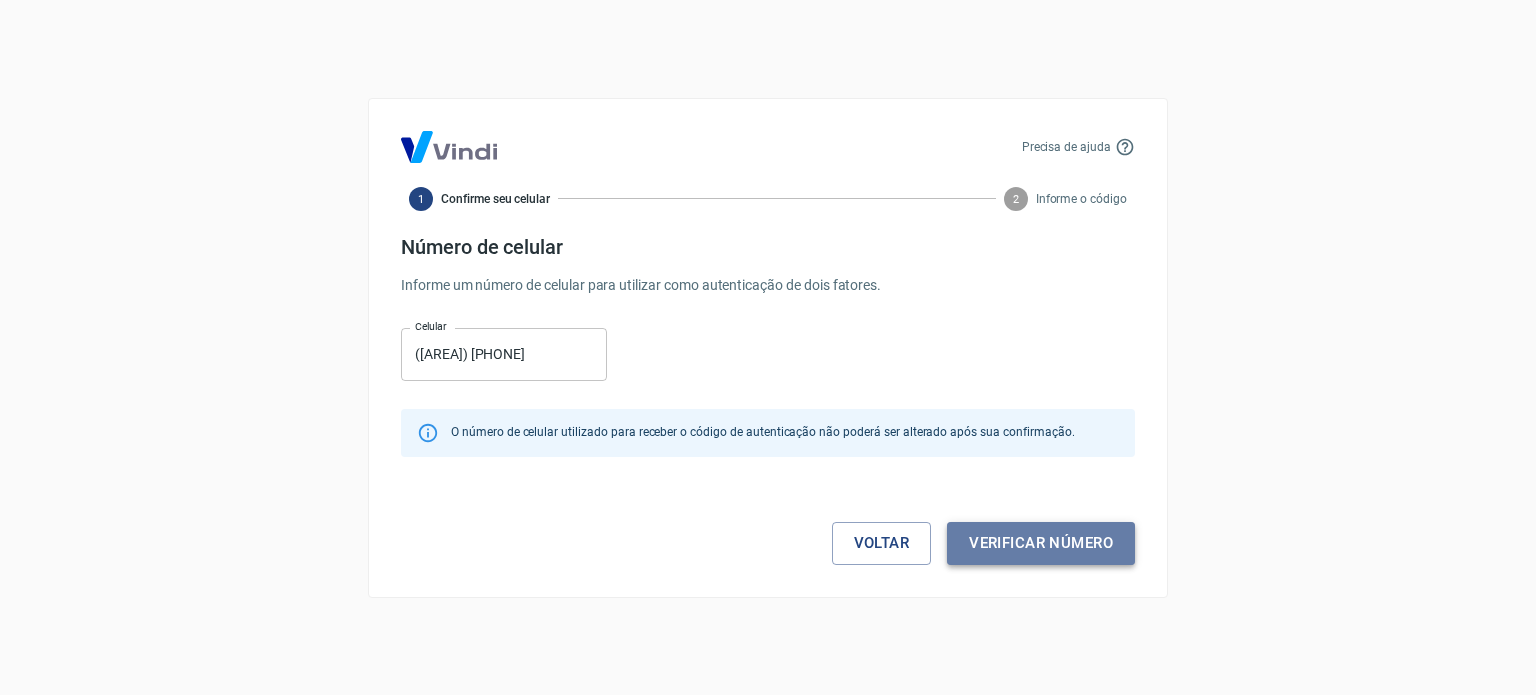 click on "Verificar número" at bounding box center (1041, 543) 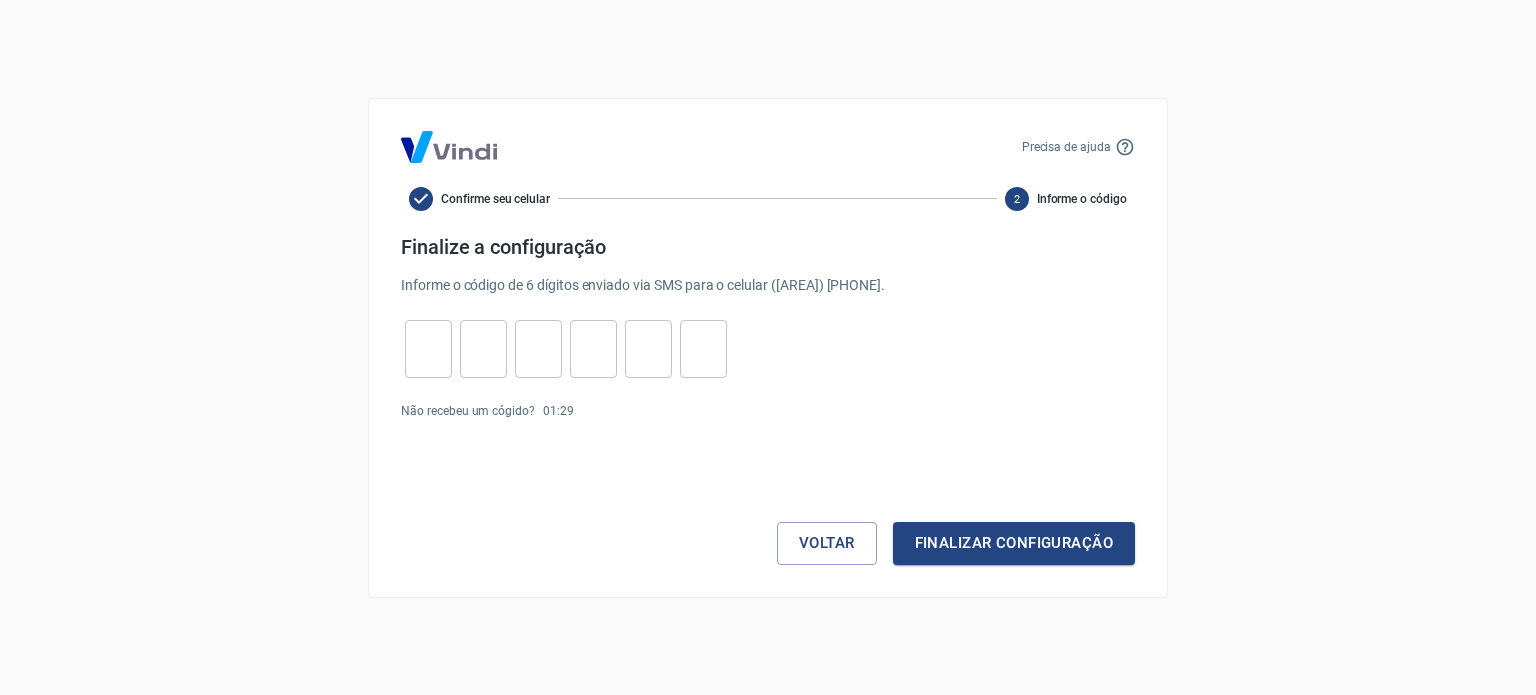 click at bounding box center [428, 348] 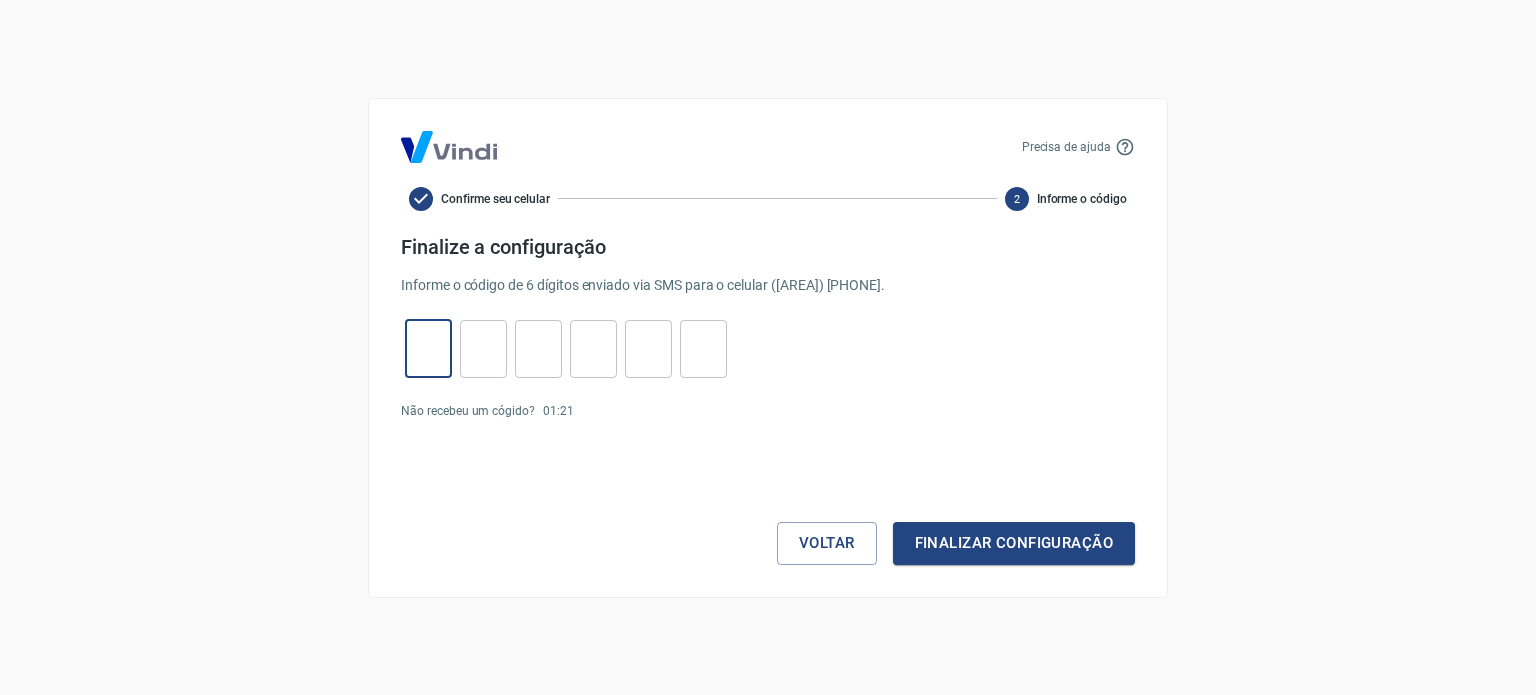 type on "5" 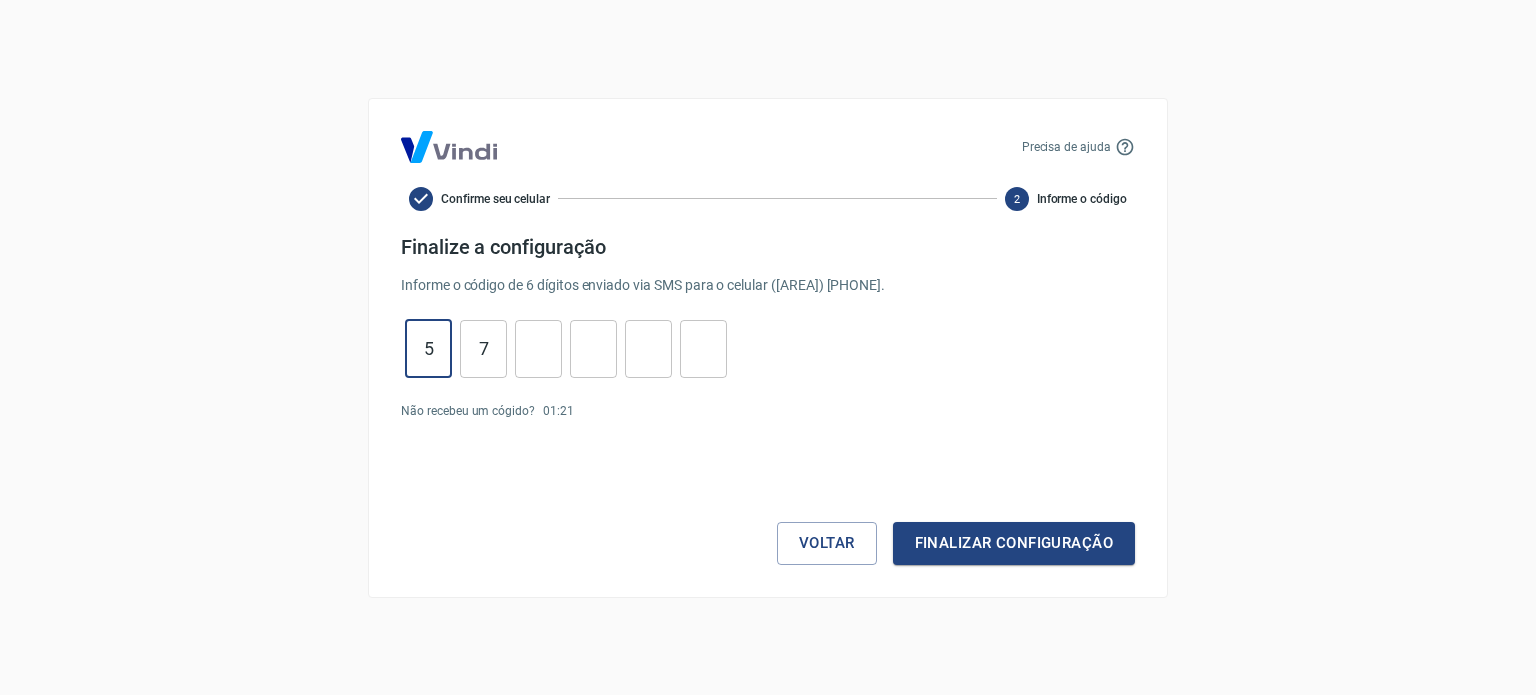 type on "7" 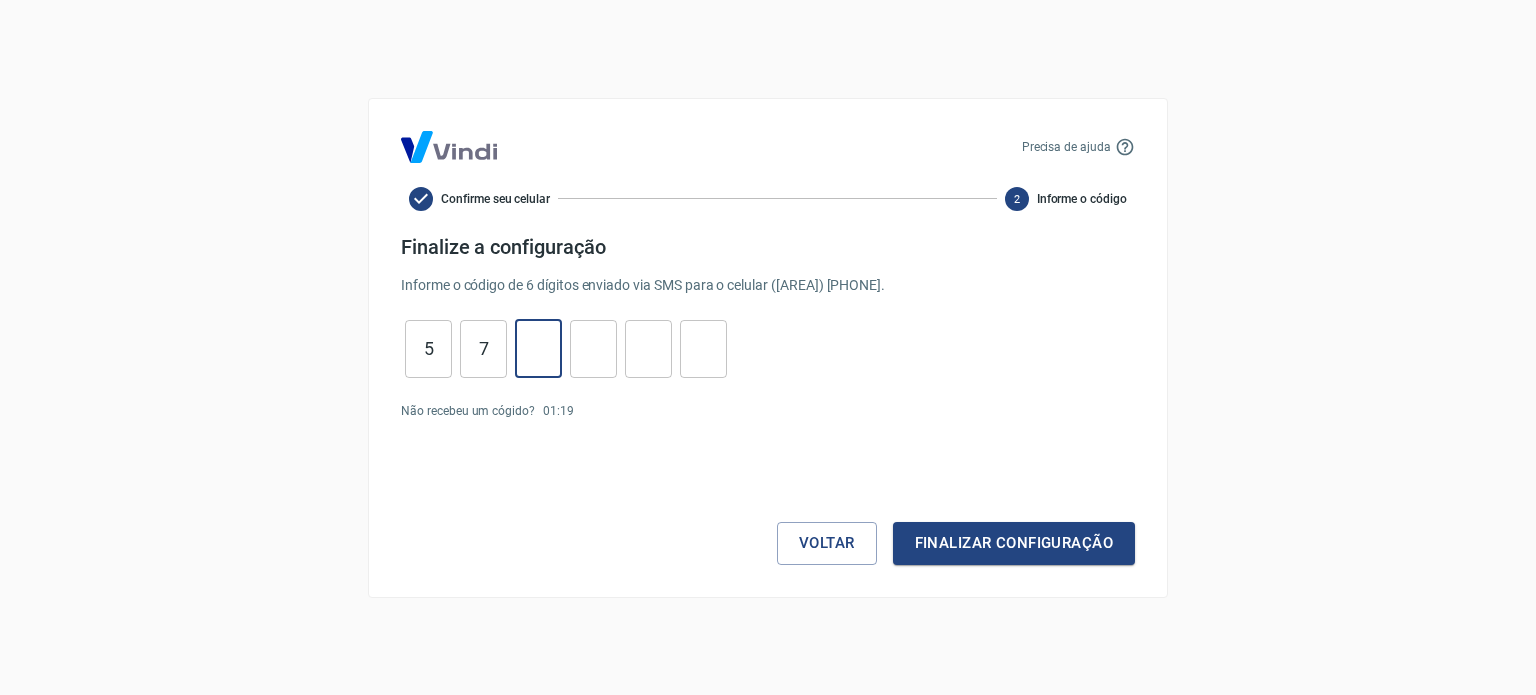 type on "9" 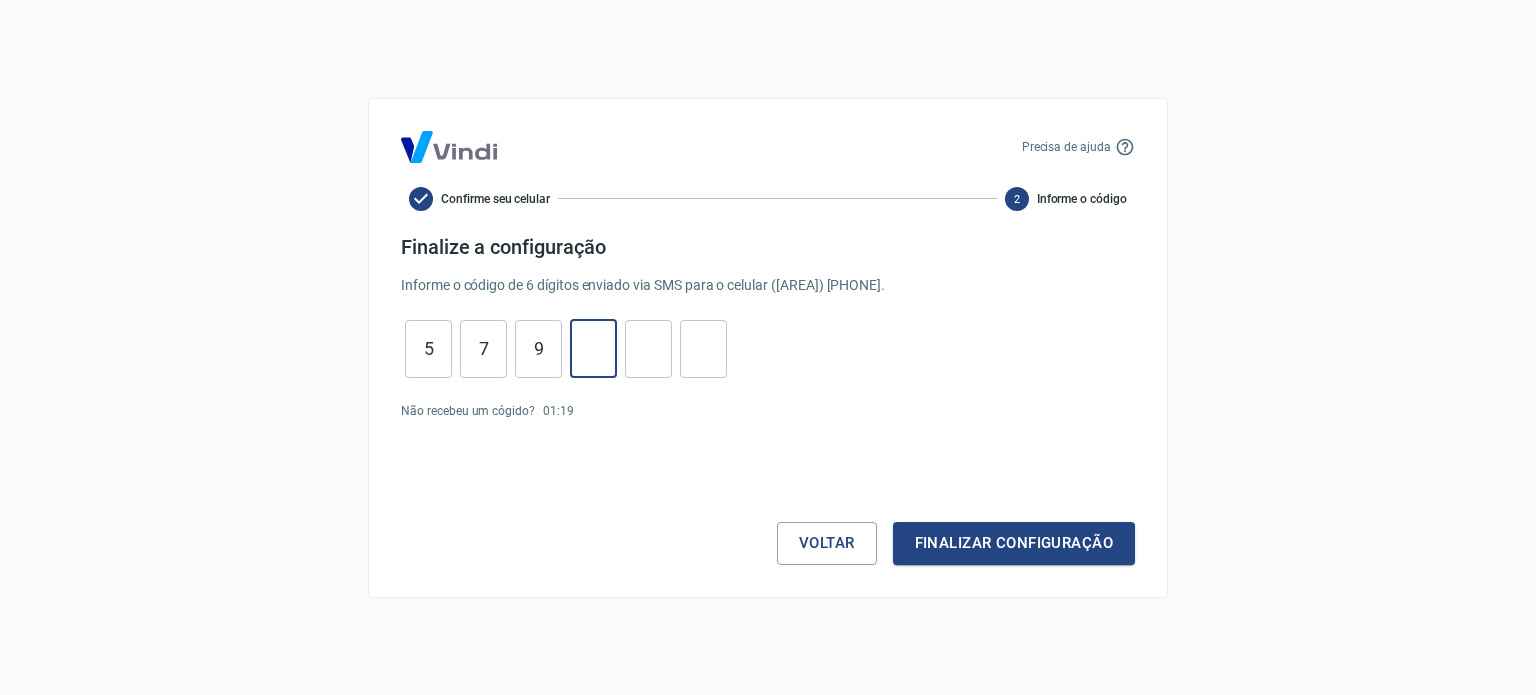 type on "4" 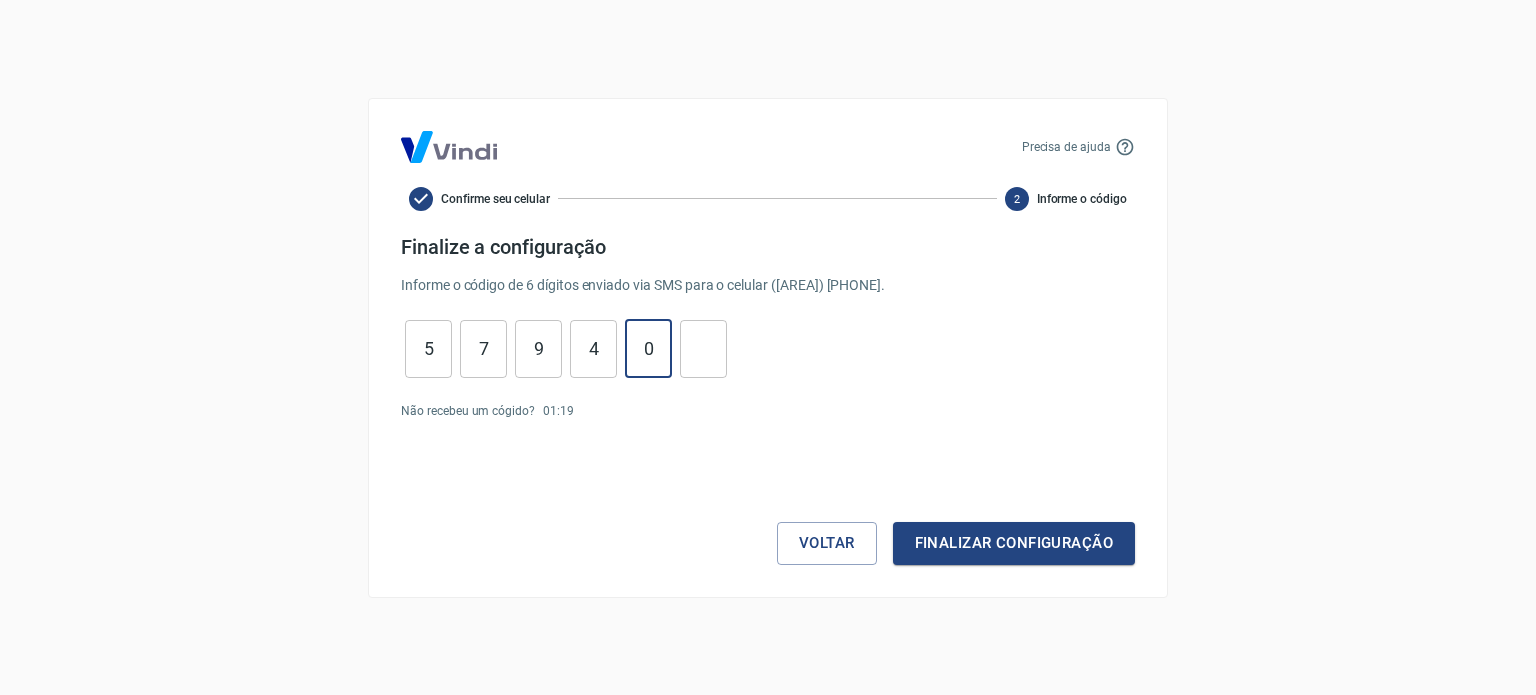 type on "0" 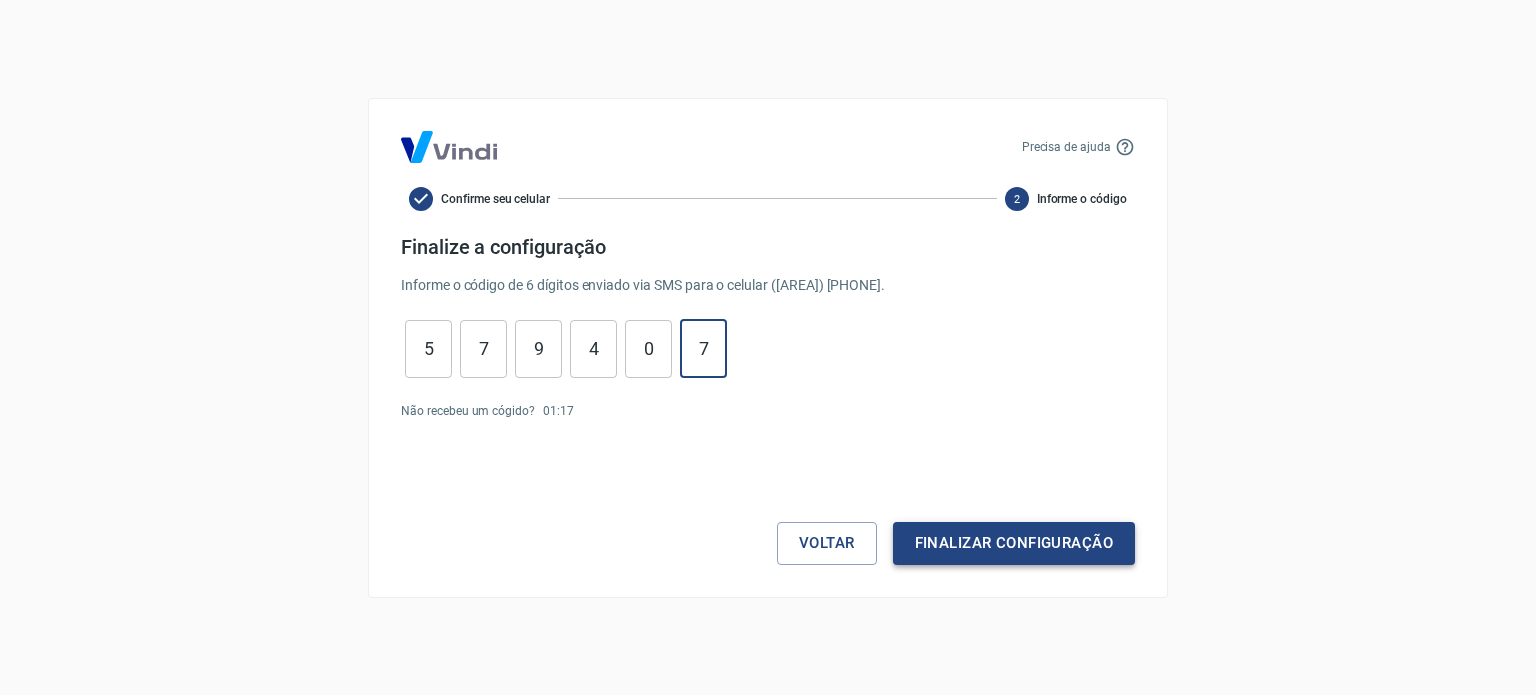 type on "7" 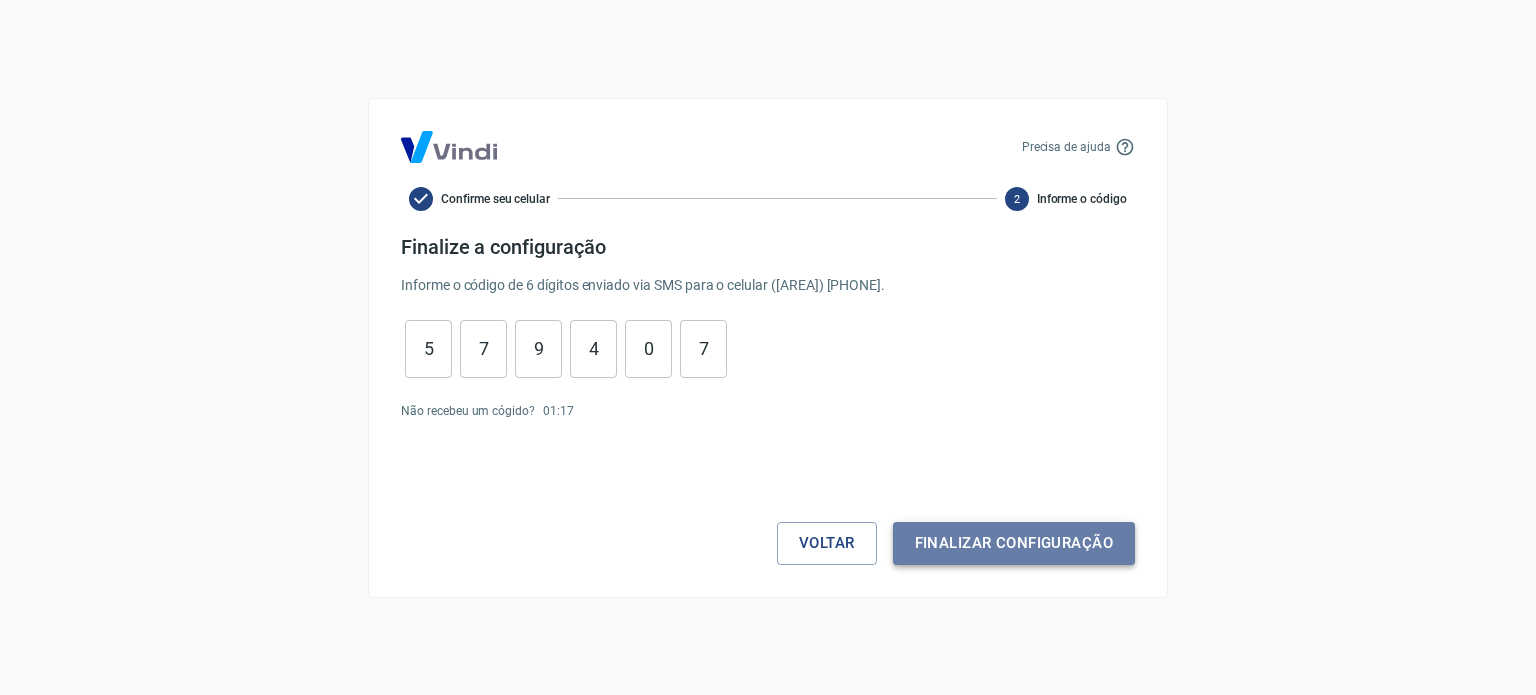 click on "Finalizar configuração" at bounding box center (1014, 543) 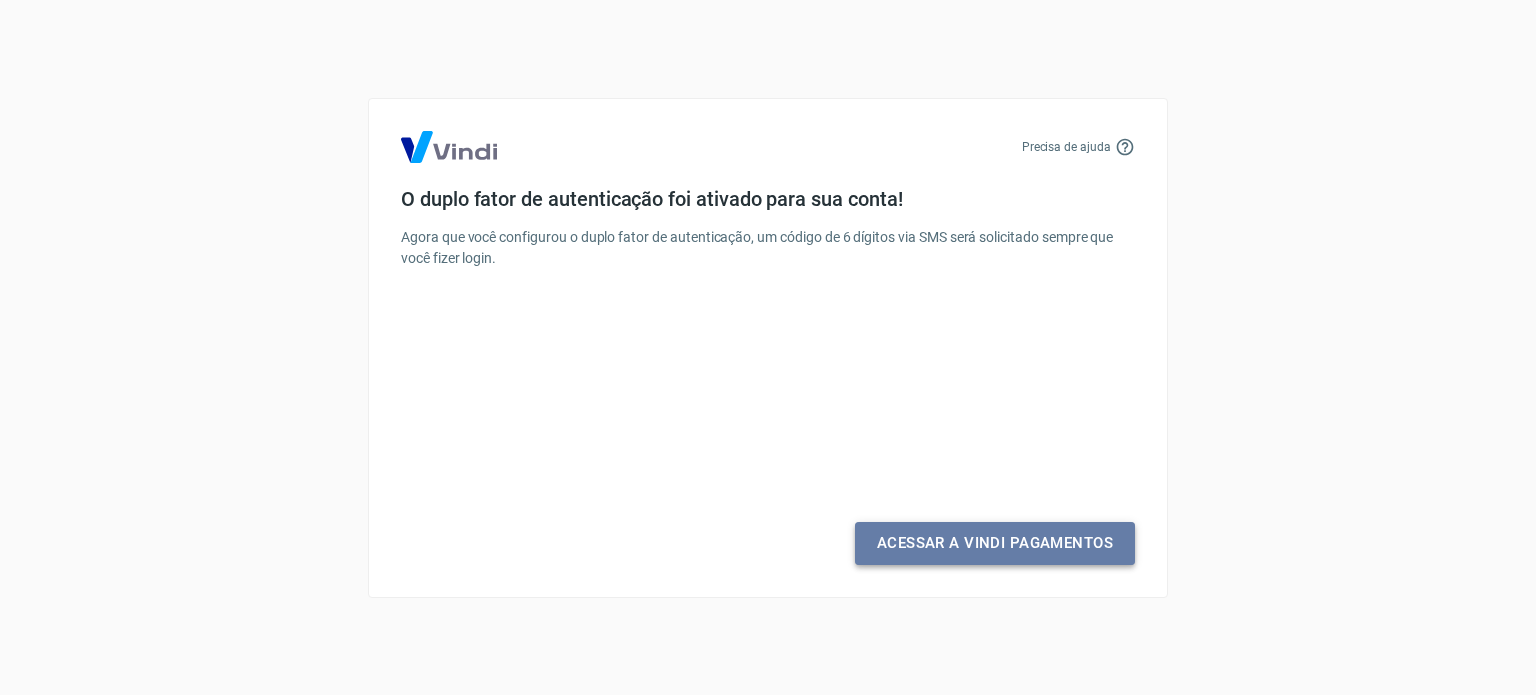 click on "Acessar a Vindi Pagamentos" at bounding box center [995, 543] 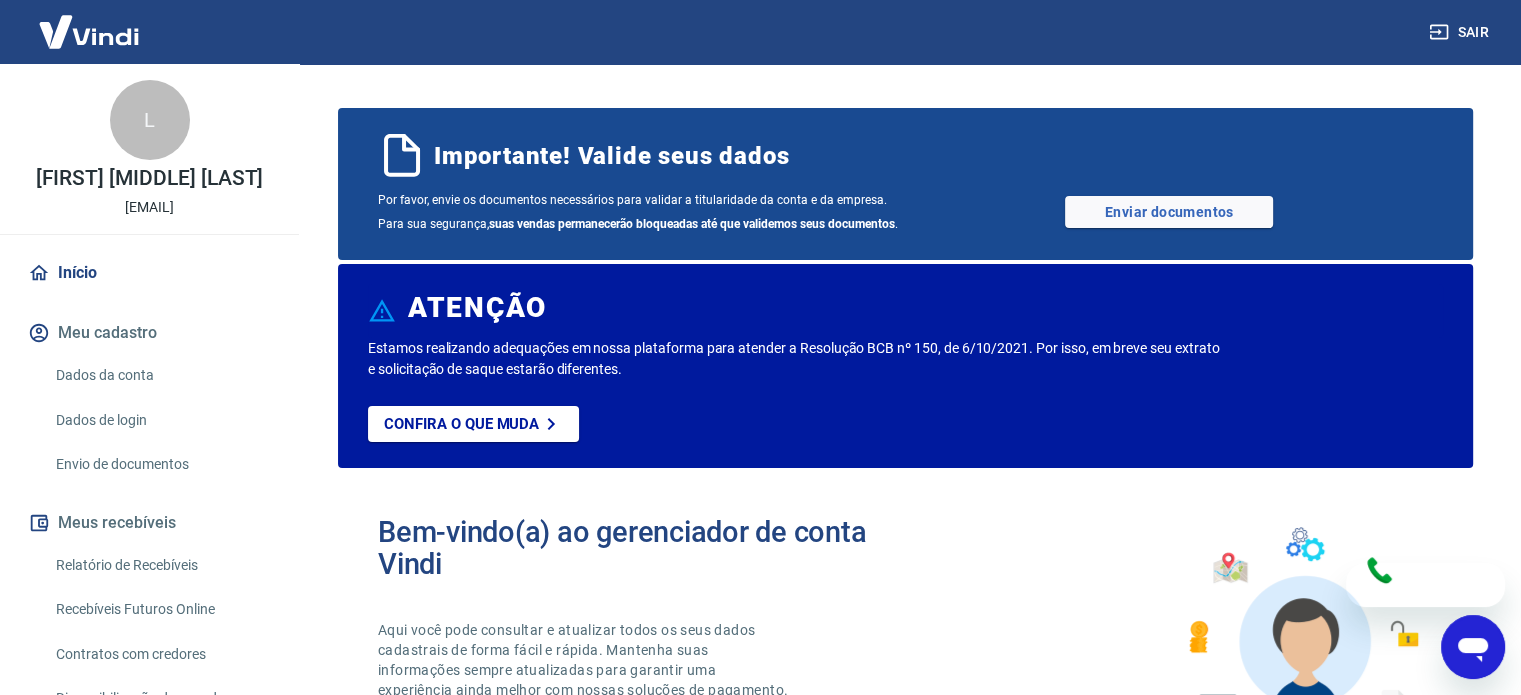 scroll, scrollTop: 0, scrollLeft: 0, axis: both 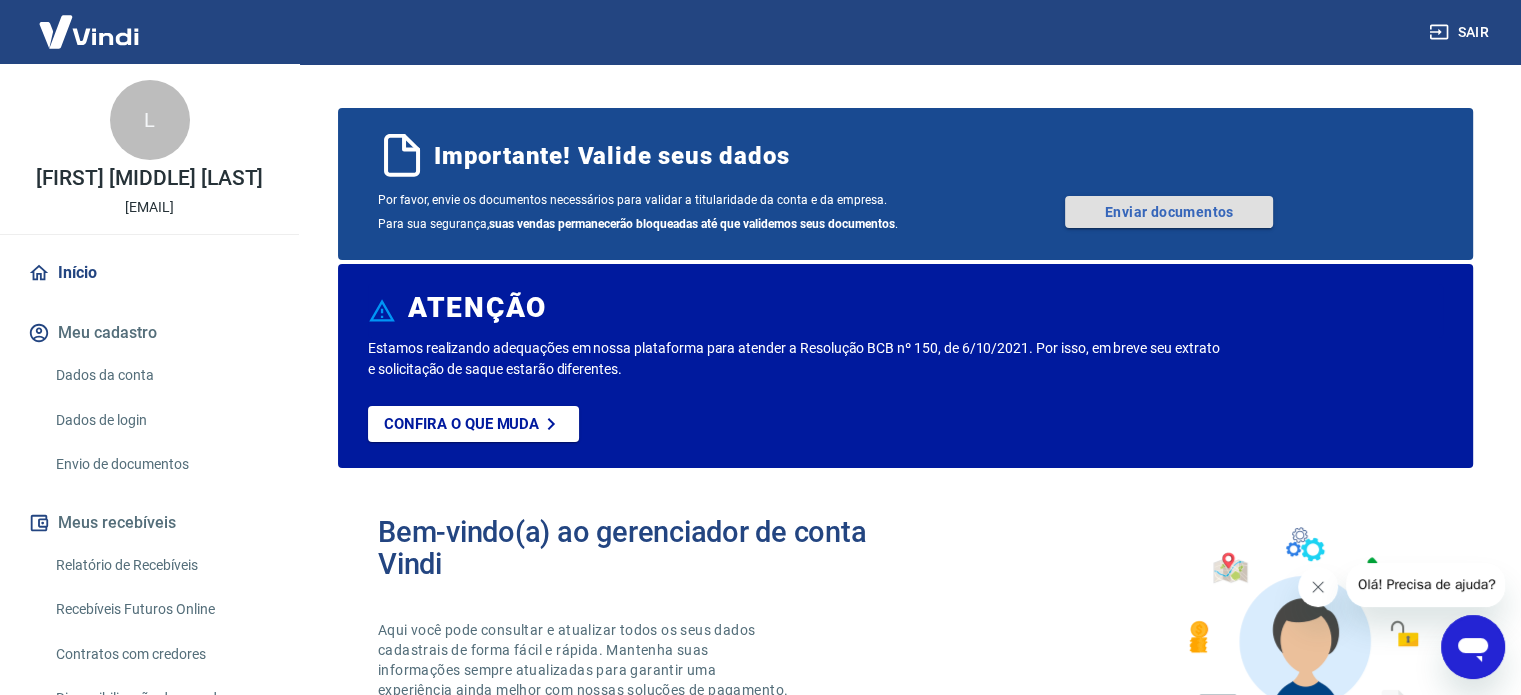 click on "Enviar documentos" at bounding box center [1169, 212] 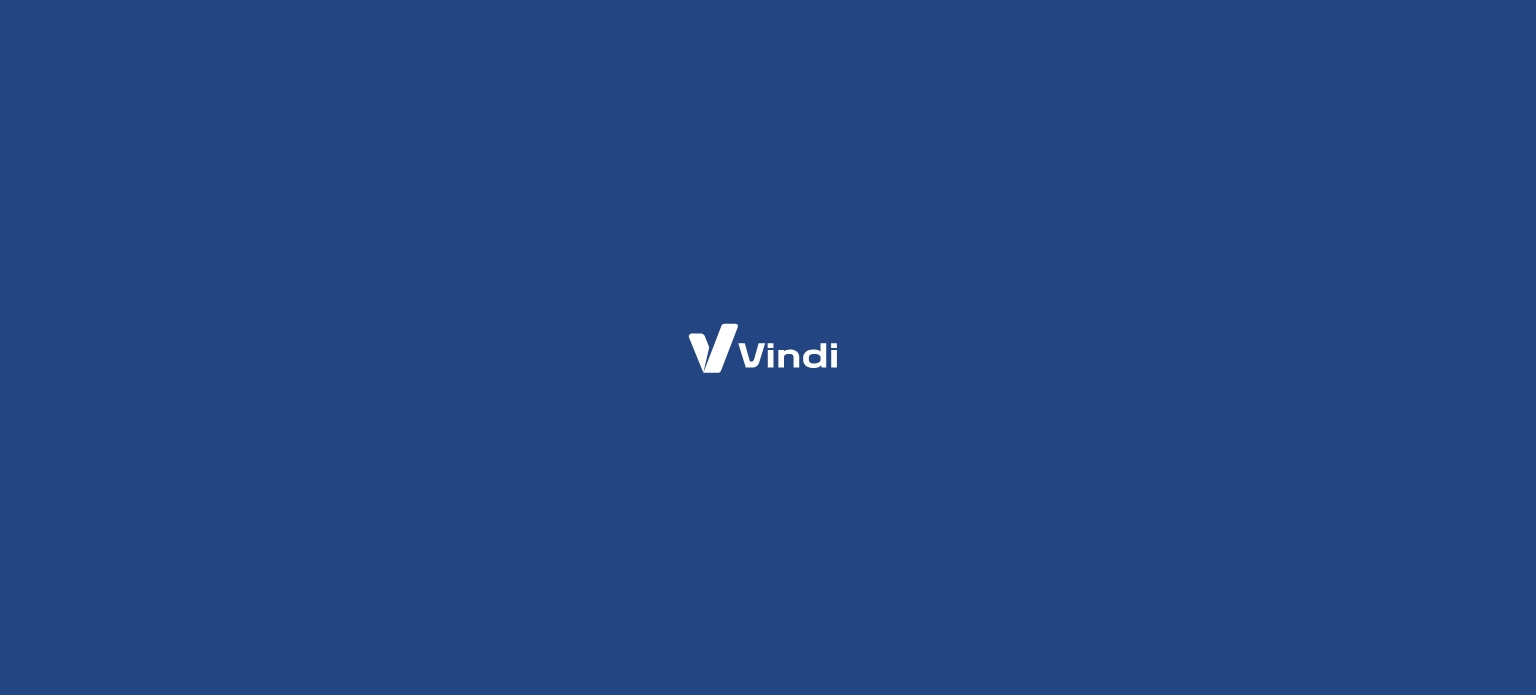 scroll, scrollTop: 0, scrollLeft: 0, axis: both 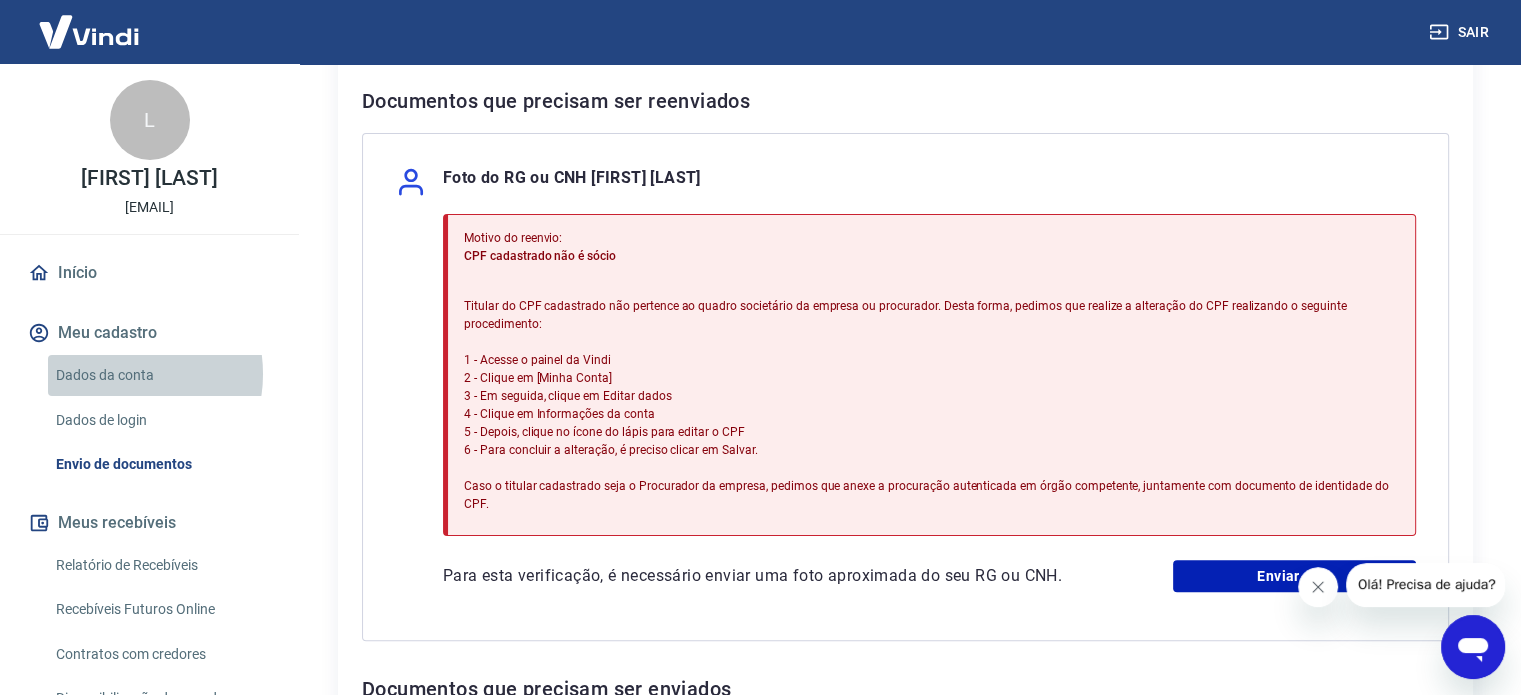 click on "Dados da conta" at bounding box center (161, 375) 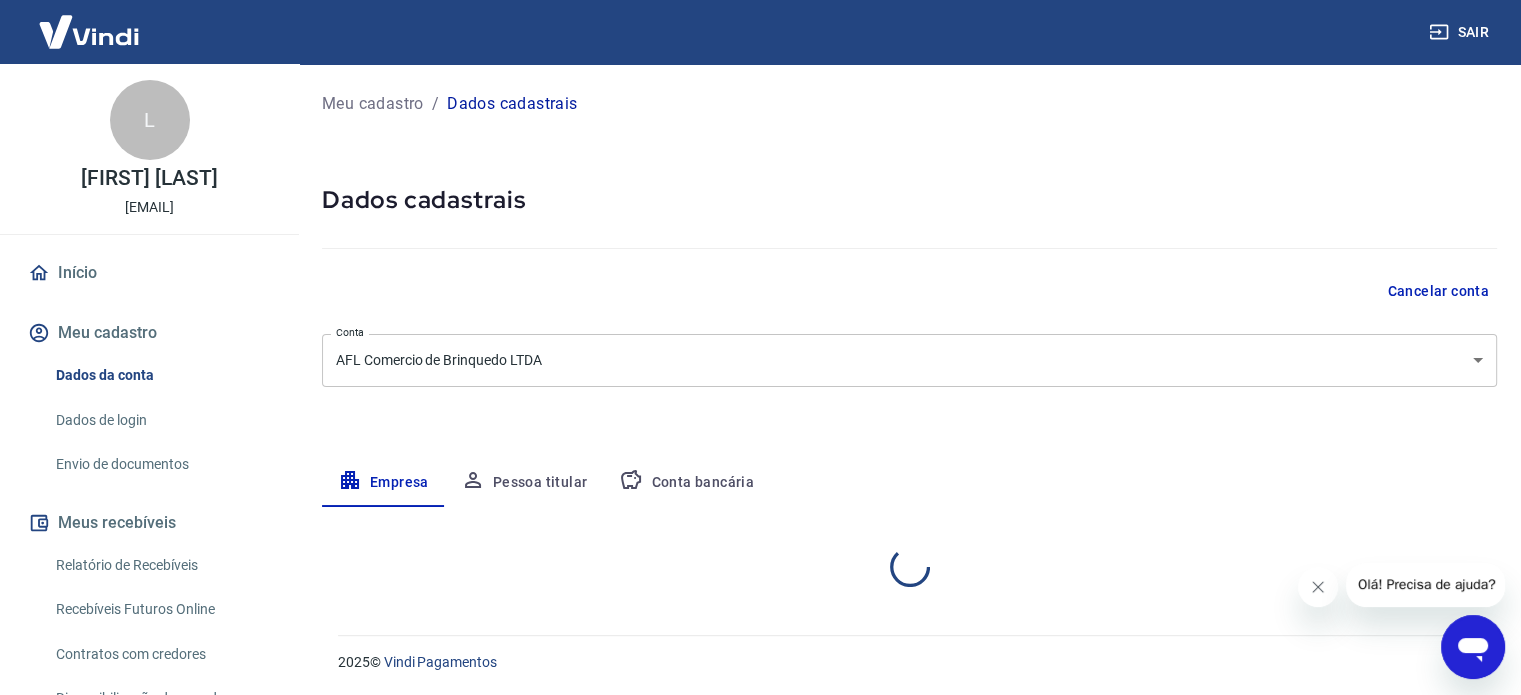 select on "MG" 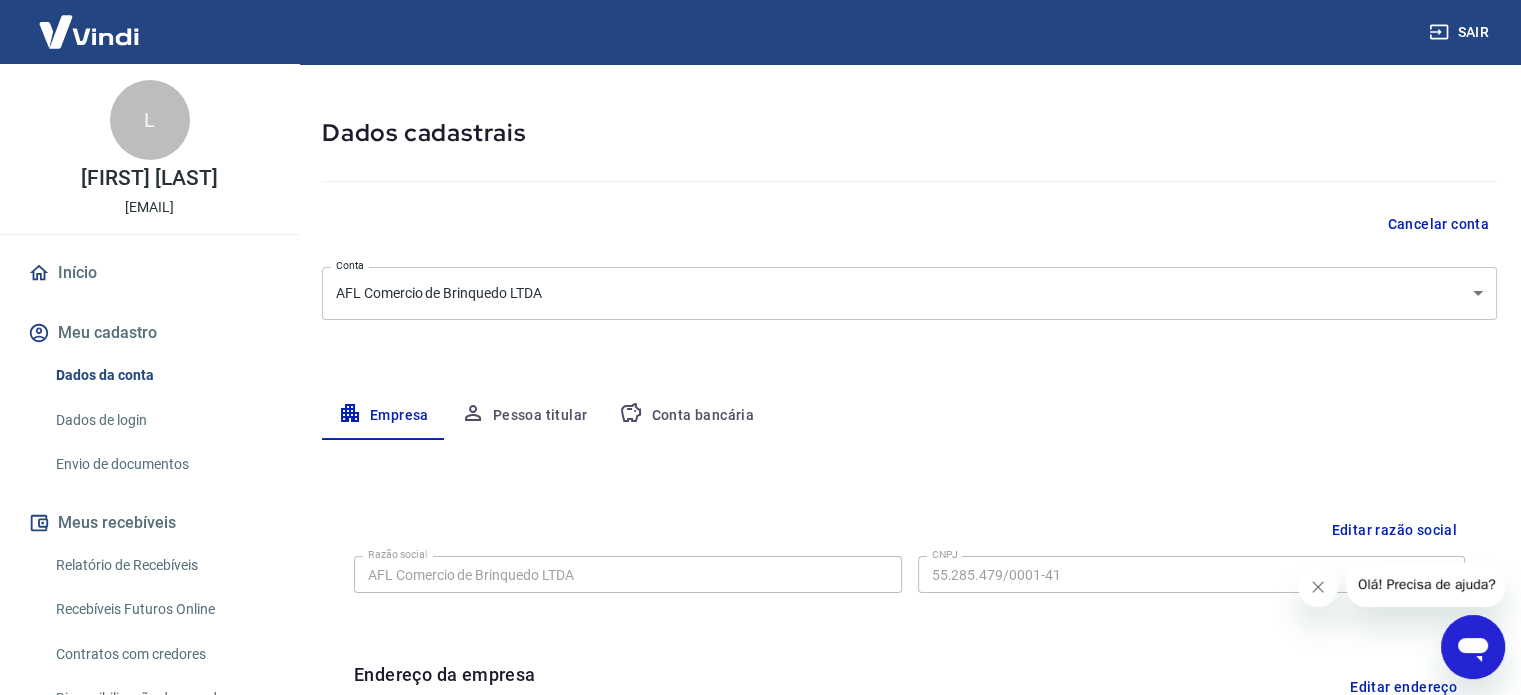 scroll, scrollTop: 200, scrollLeft: 0, axis: vertical 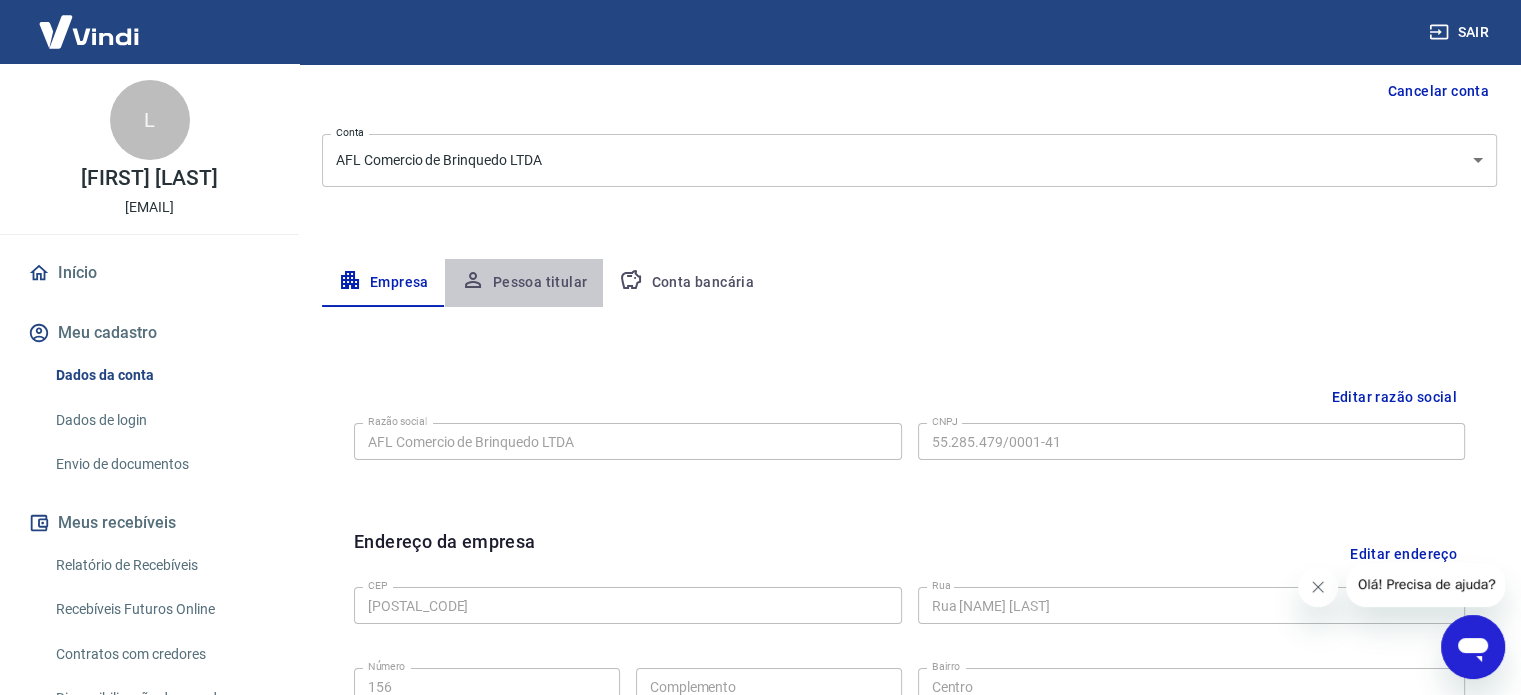 click on "Pessoa titular" at bounding box center (524, 283) 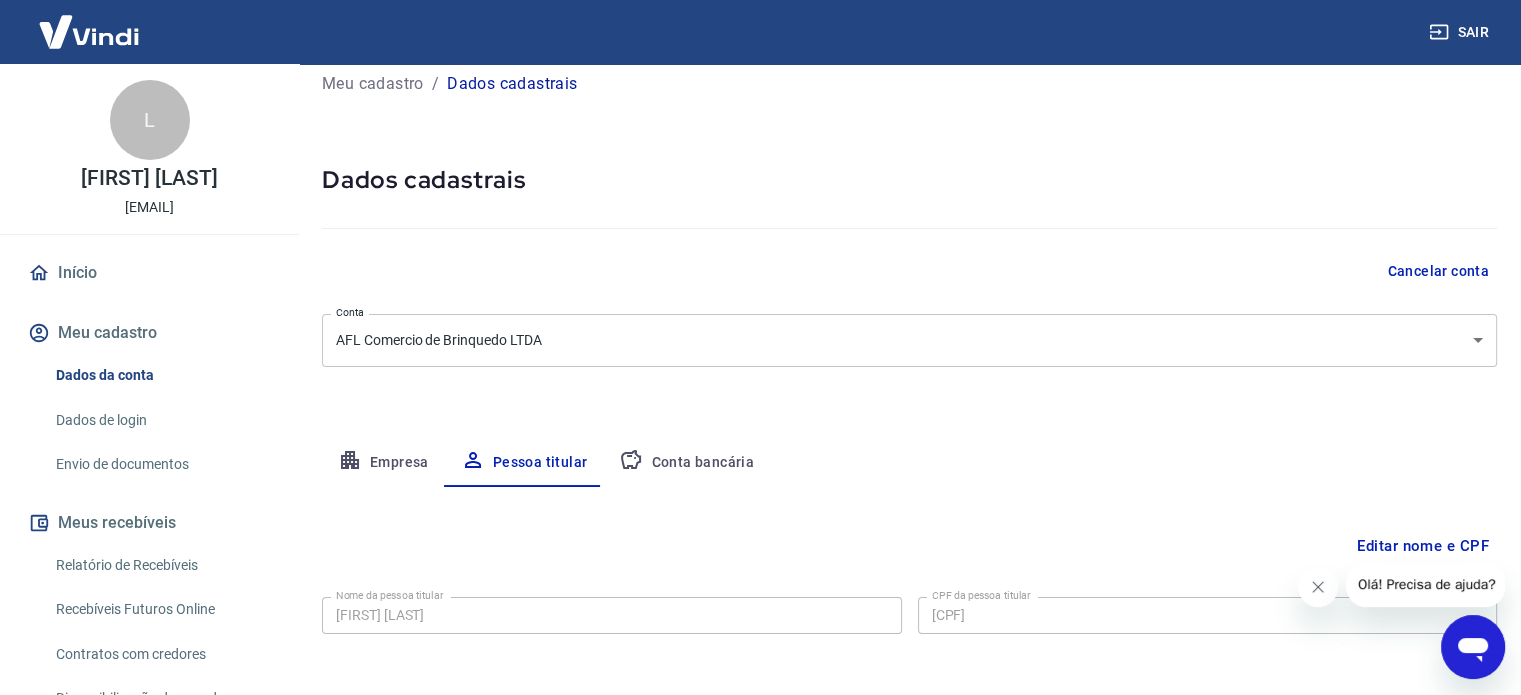 scroll, scrollTop: 104, scrollLeft: 0, axis: vertical 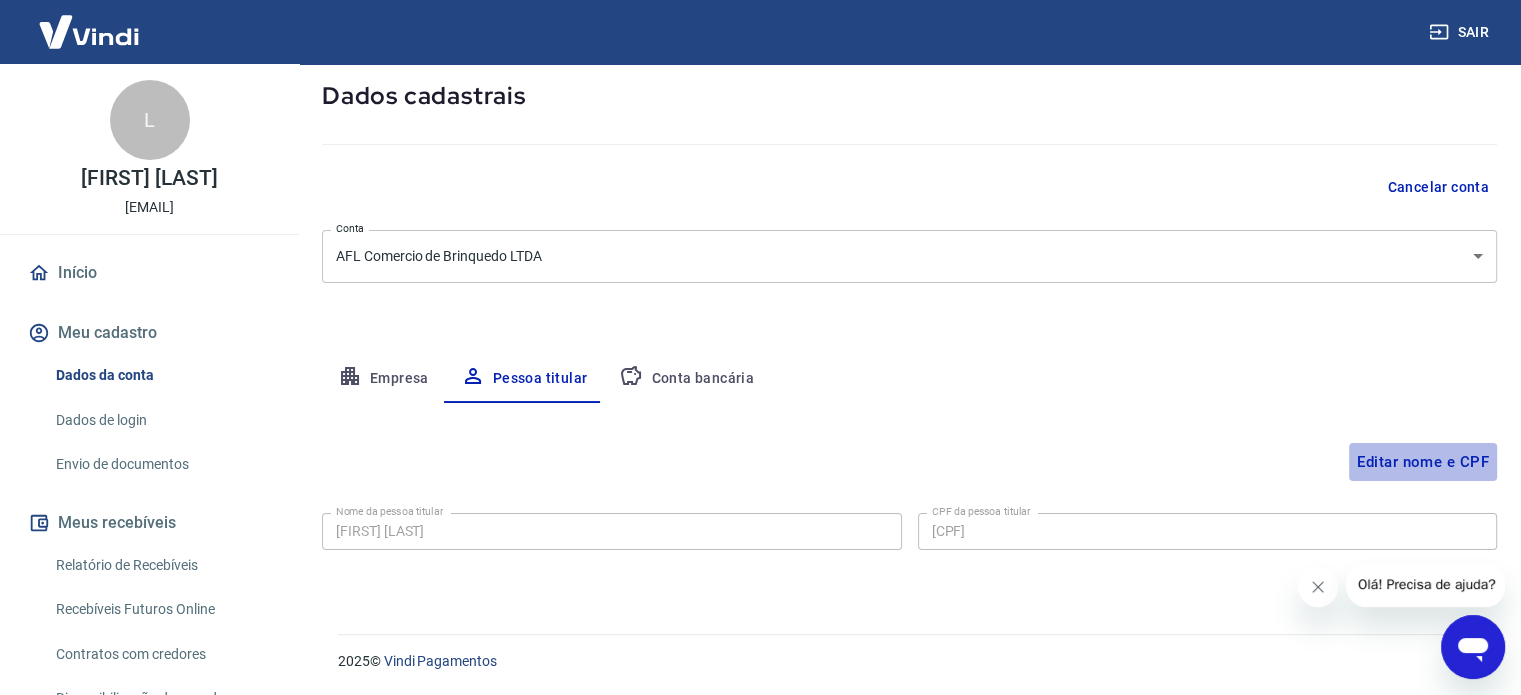 click on "Editar nome e CPF" at bounding box center [1423, 462] 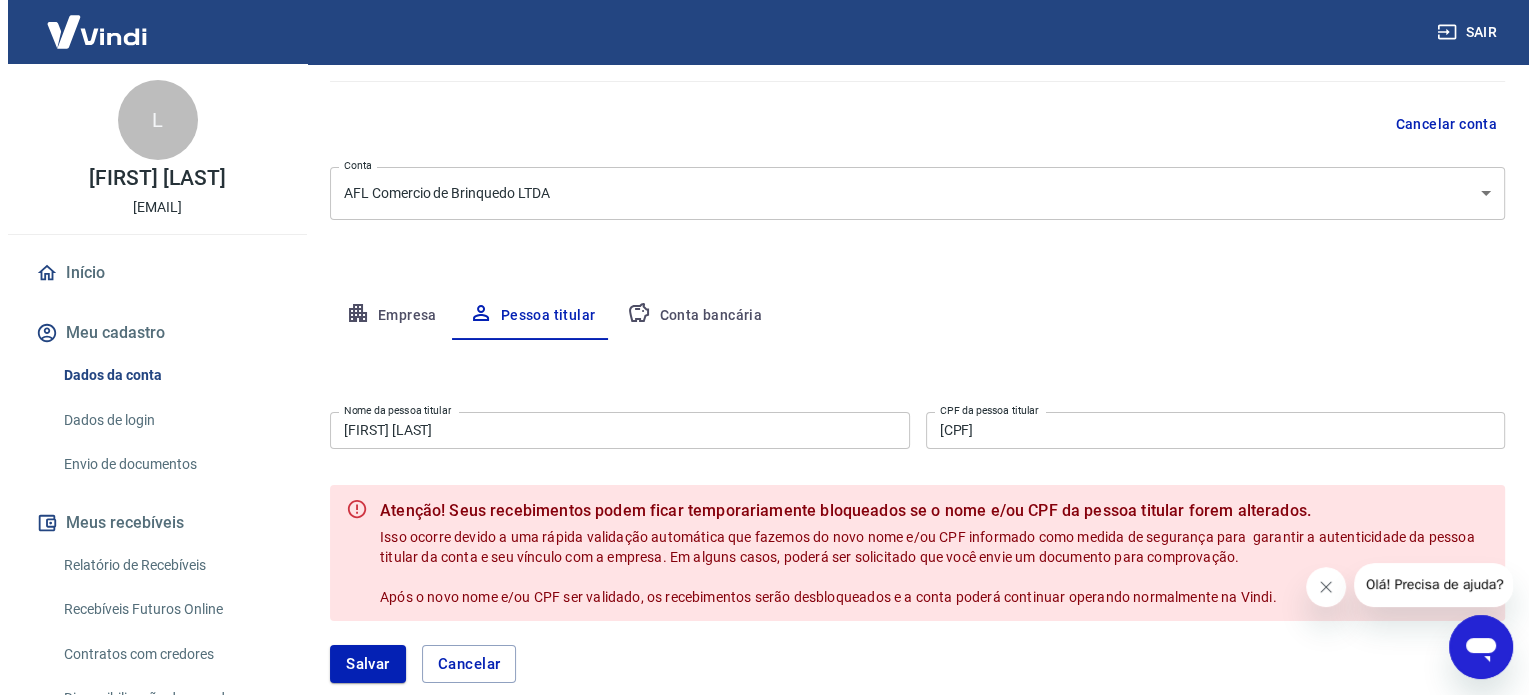 scroll, scrollTop: 288, scrollLeft: 0, axis: vertical 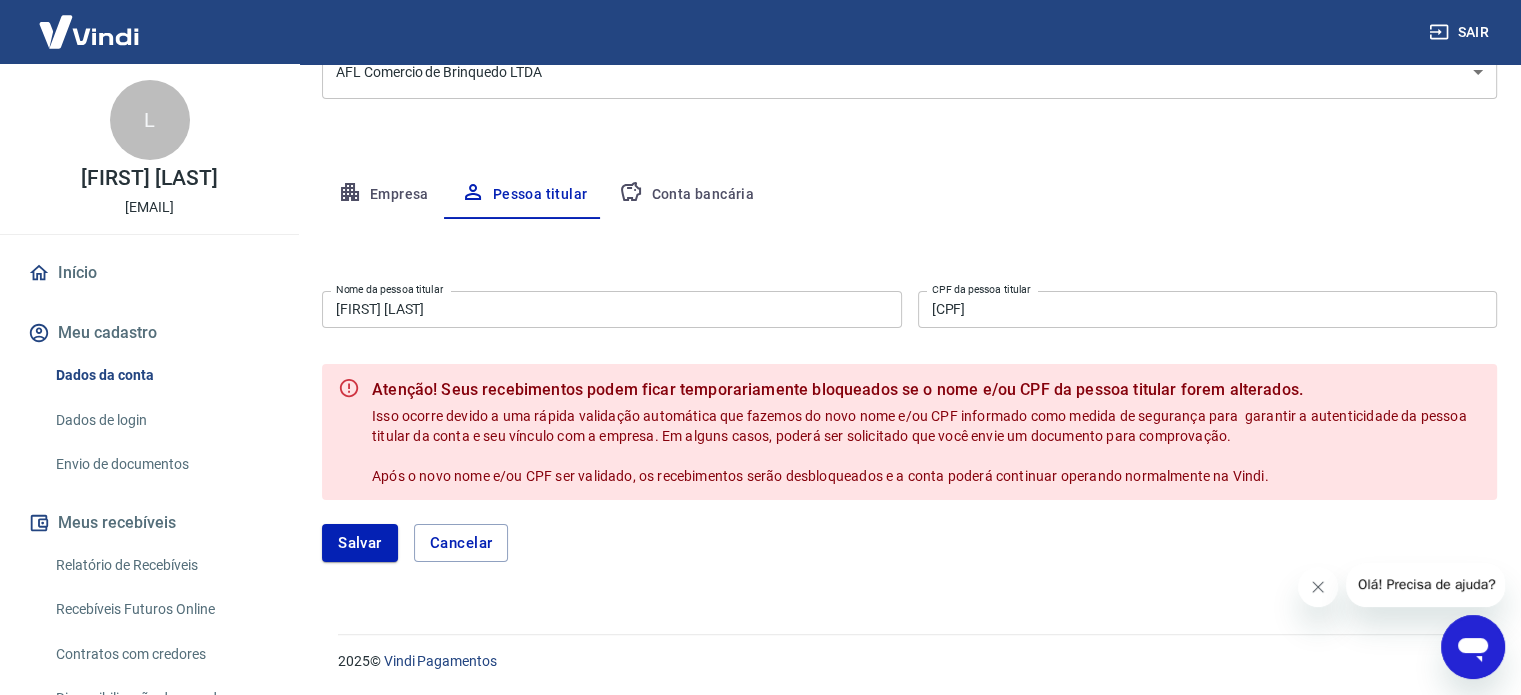 click on "[FIRST] [MIDDLE] [LAST]" at bounding box center [612, 309] 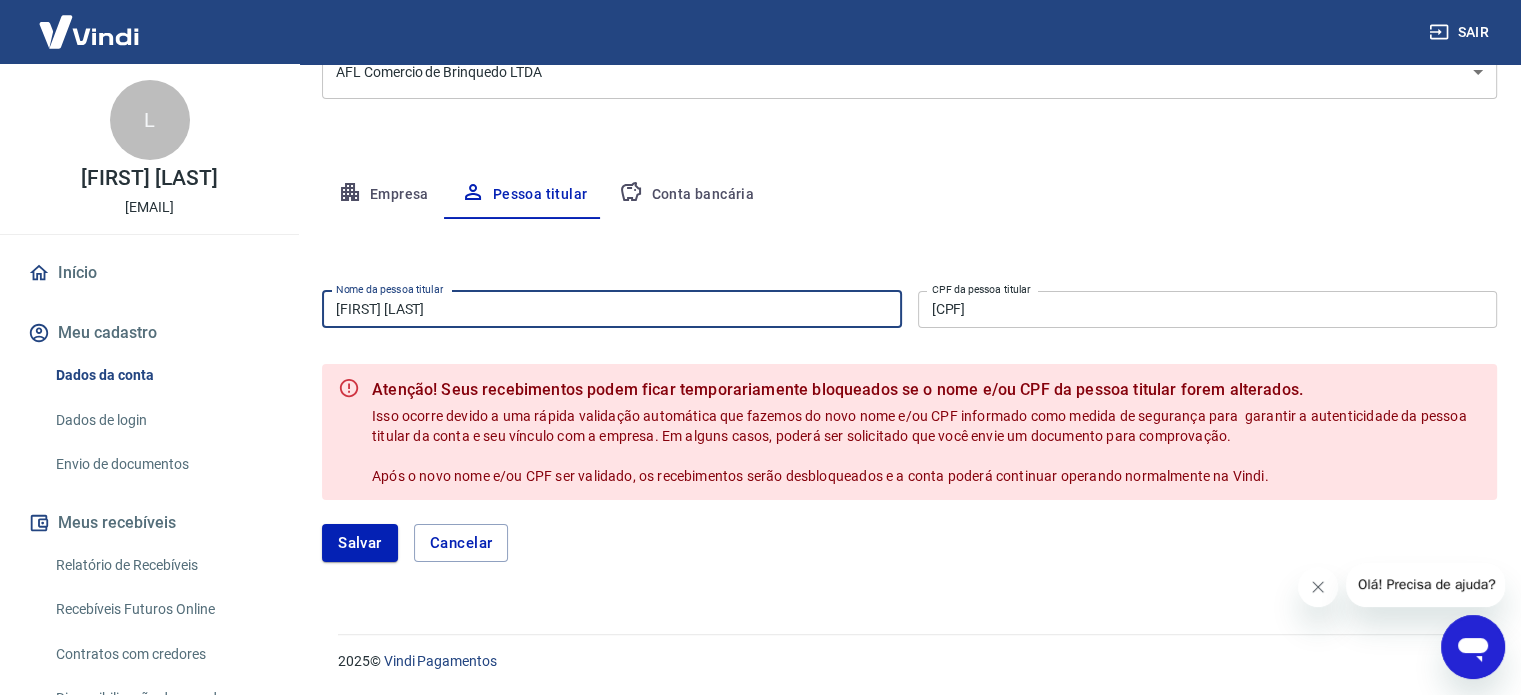click on "[FIRST] [MIDDLE] [LAST]" at bounding box center (612, 309) 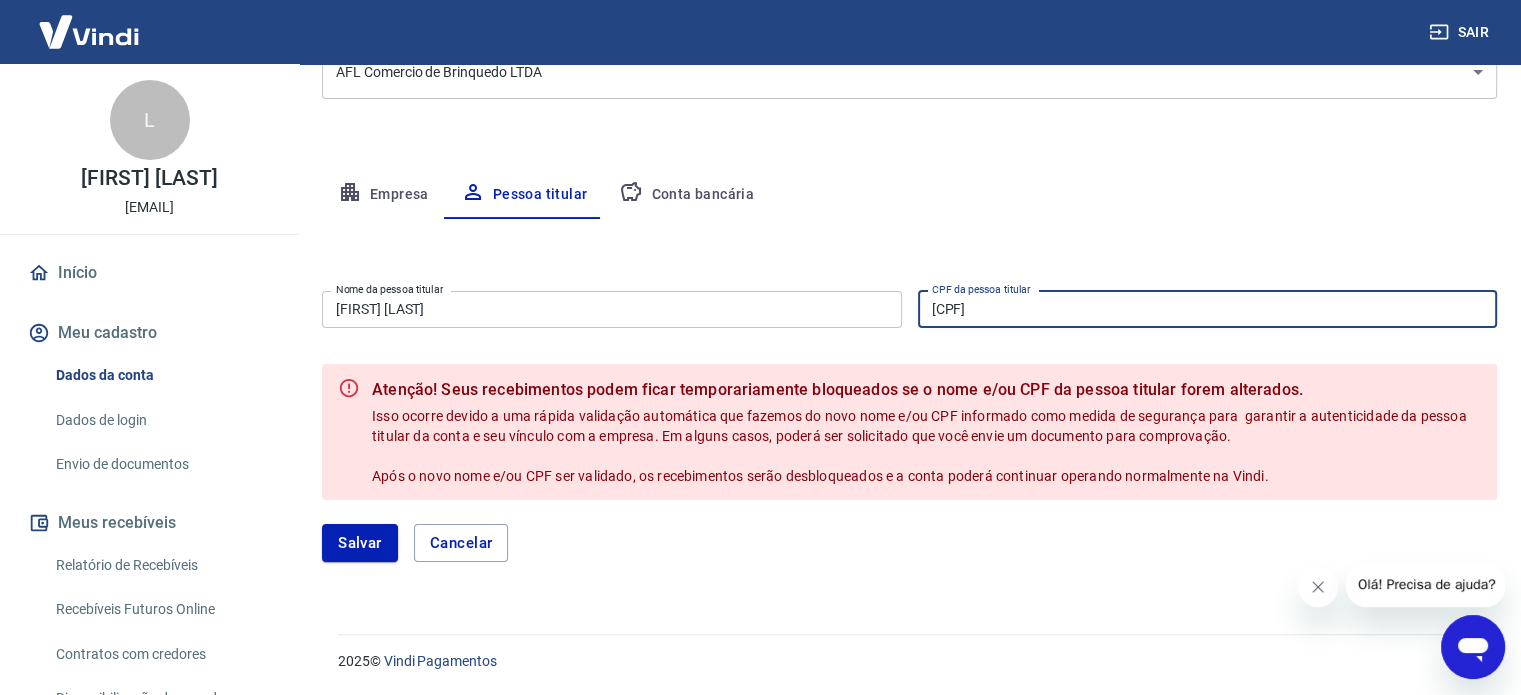 click on "068.145.876-37" at bounding box center [1208, 309] 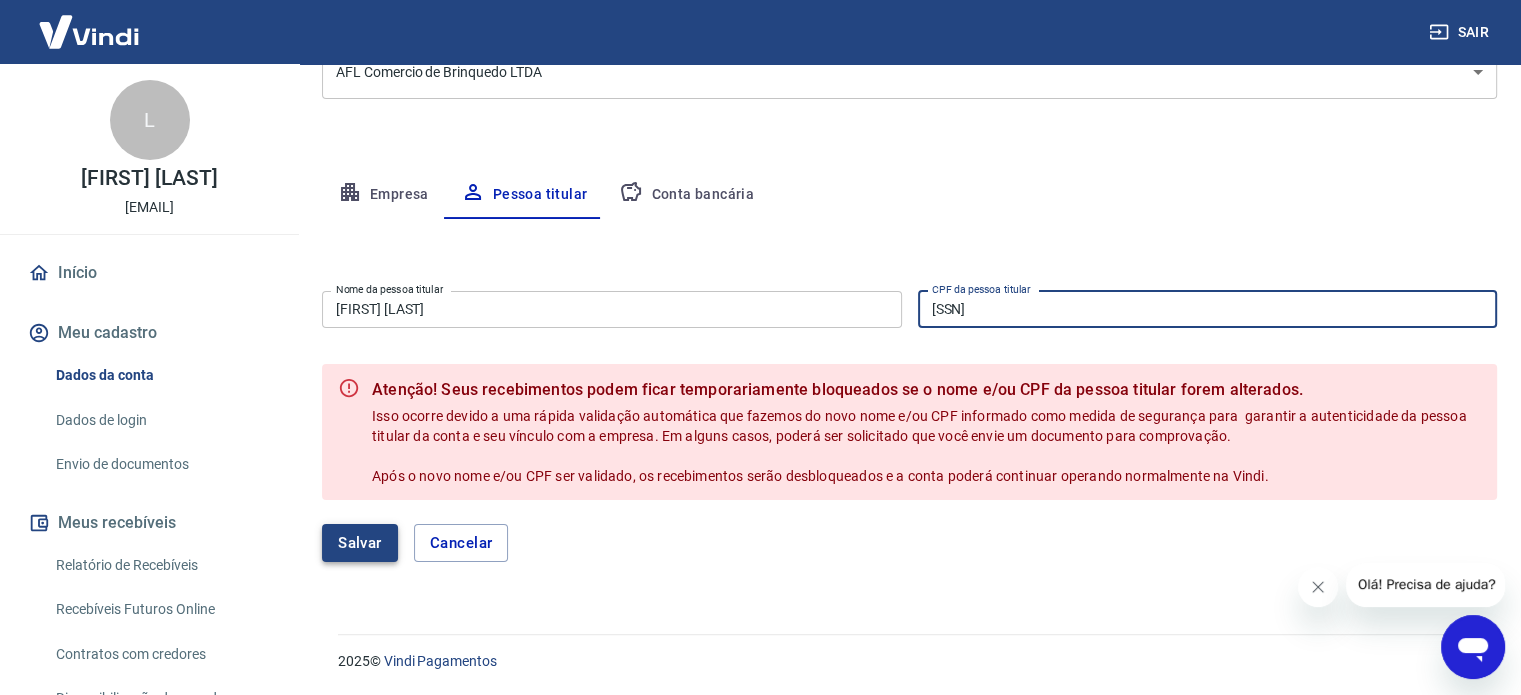 type on "396.443.596-15" 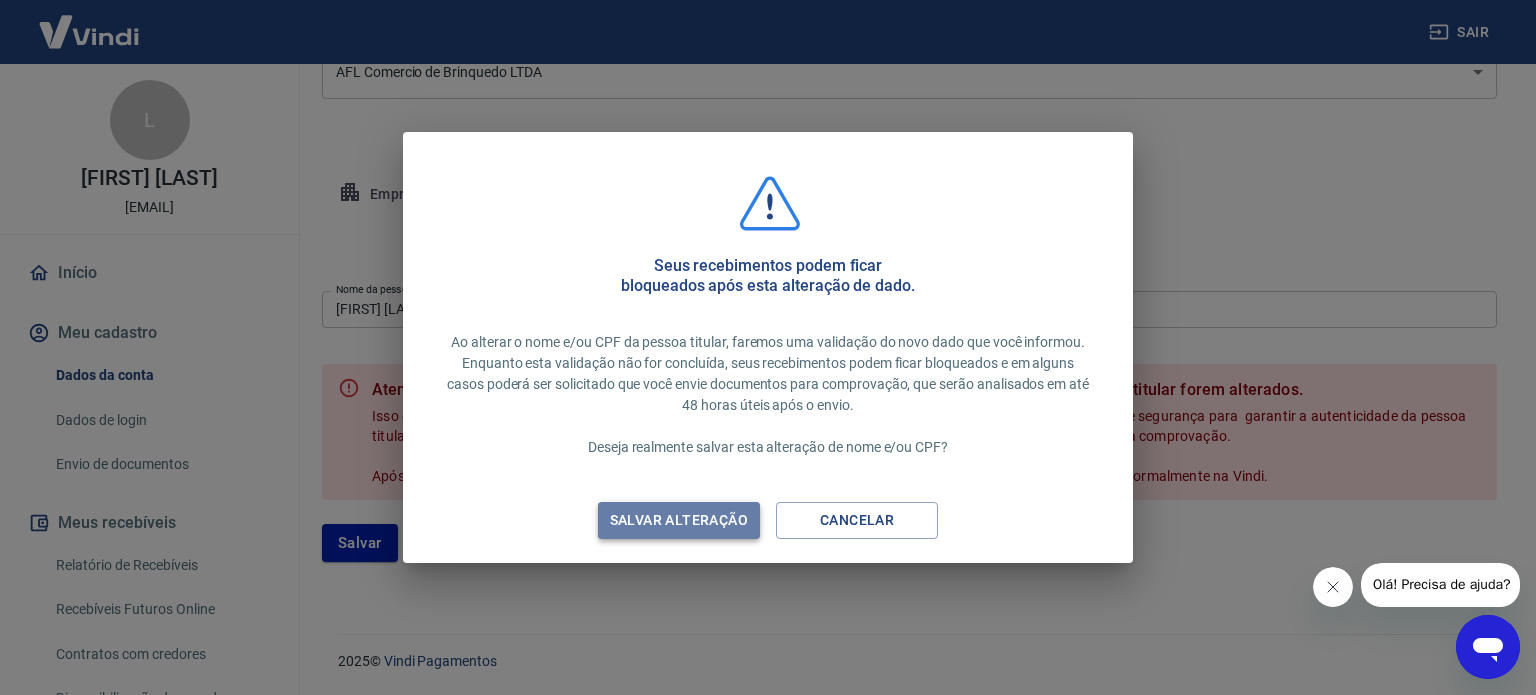 click on "Salvar alteração" at bounding box center (679, 520) 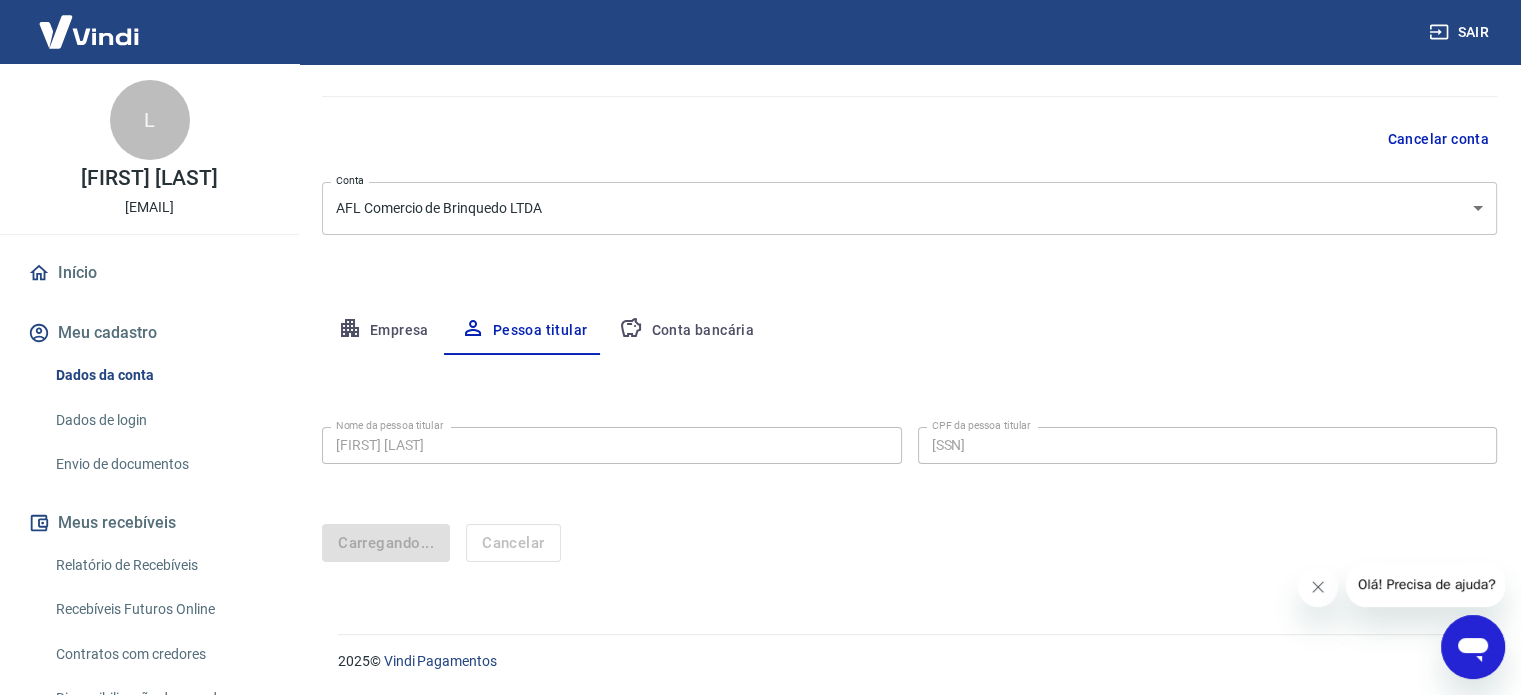 scroll, scrollTop: 152, scrollLeft: 0, axis: vertical 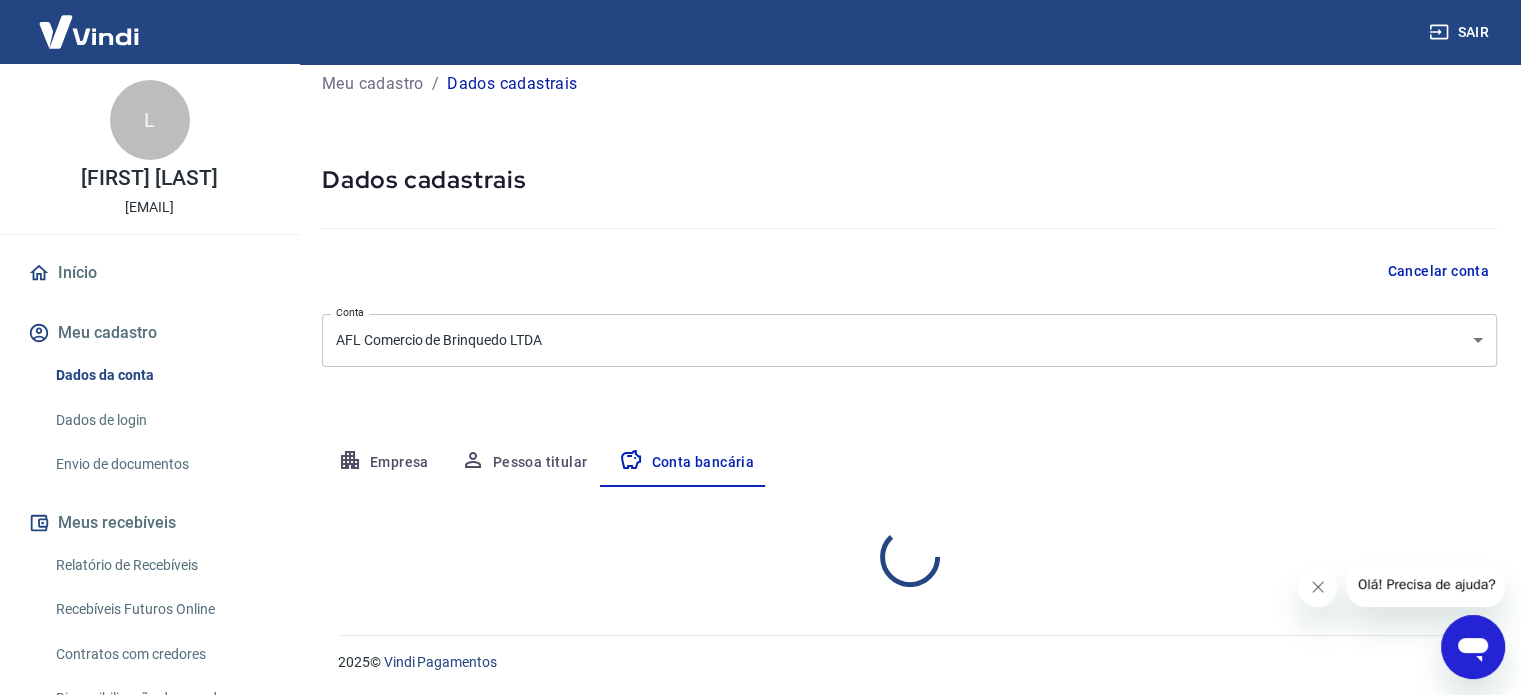 select on "1" 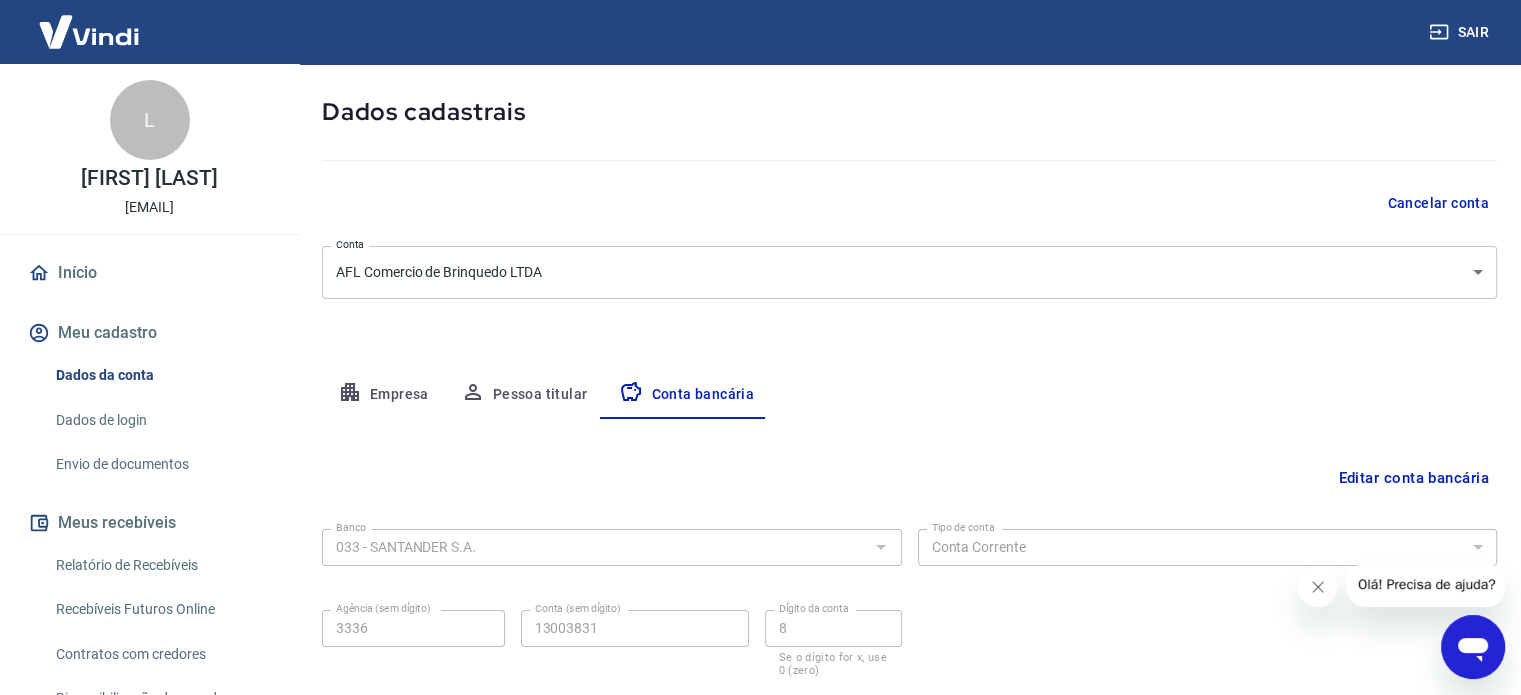 scroll, scrollTop: 215, scrollLeft: 0, axis: vertical 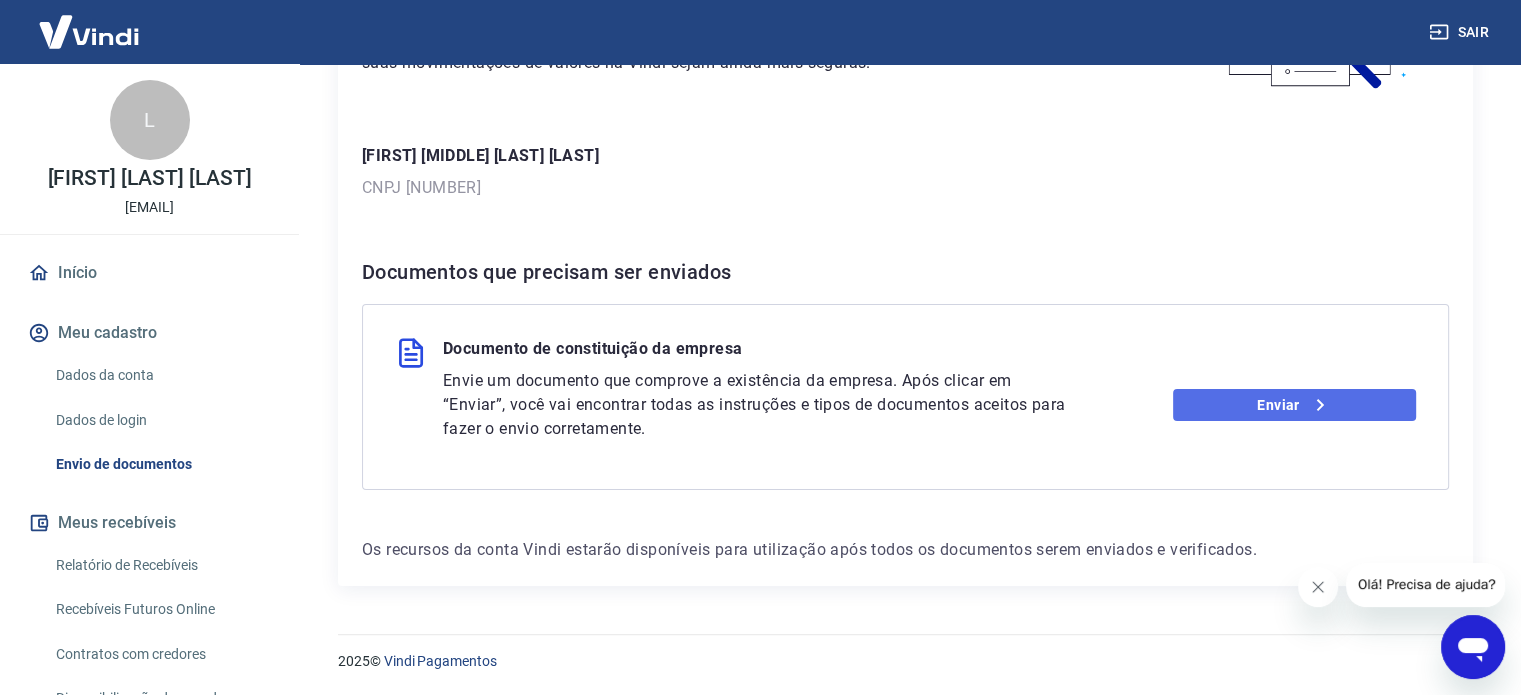 click on "Enviar" at bounding box center [1294, 405] 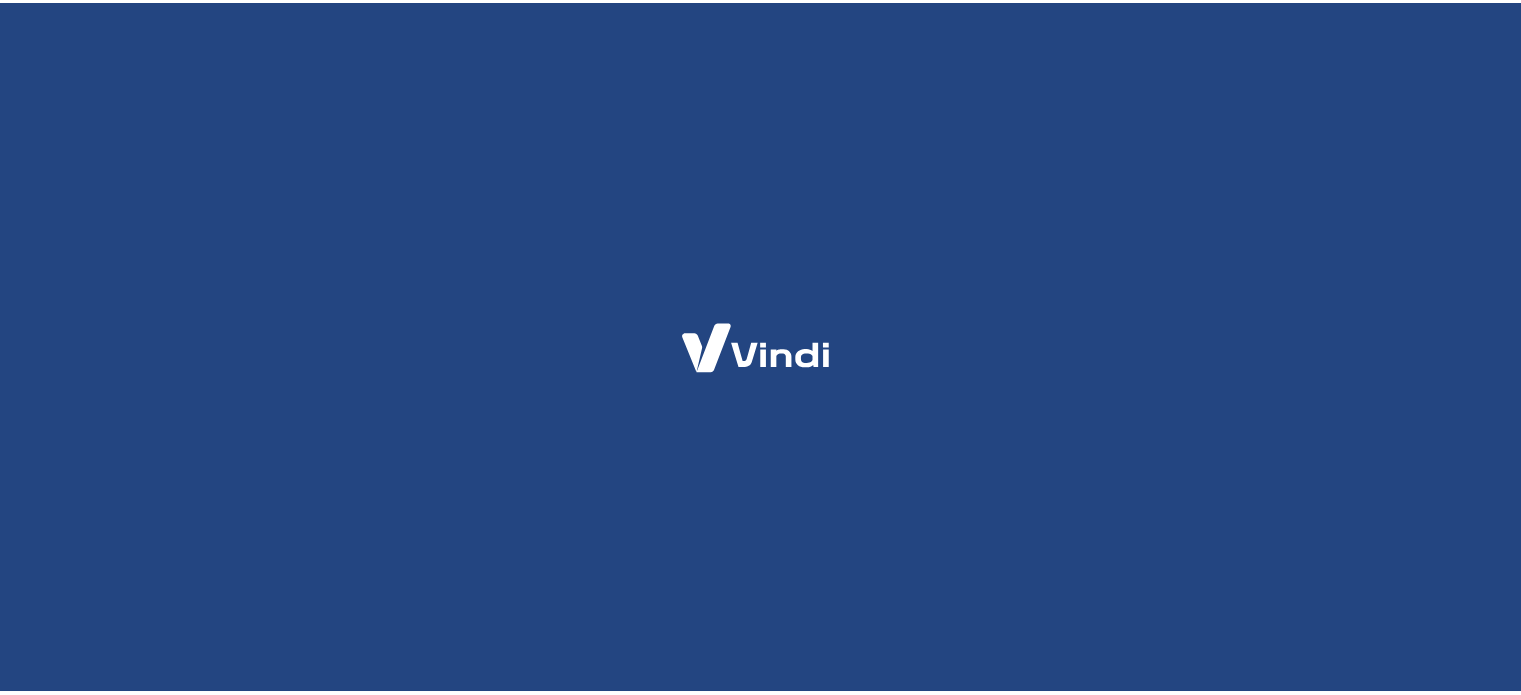 scroll, scrollTop: 0, scrollLeft: 0, axis: both 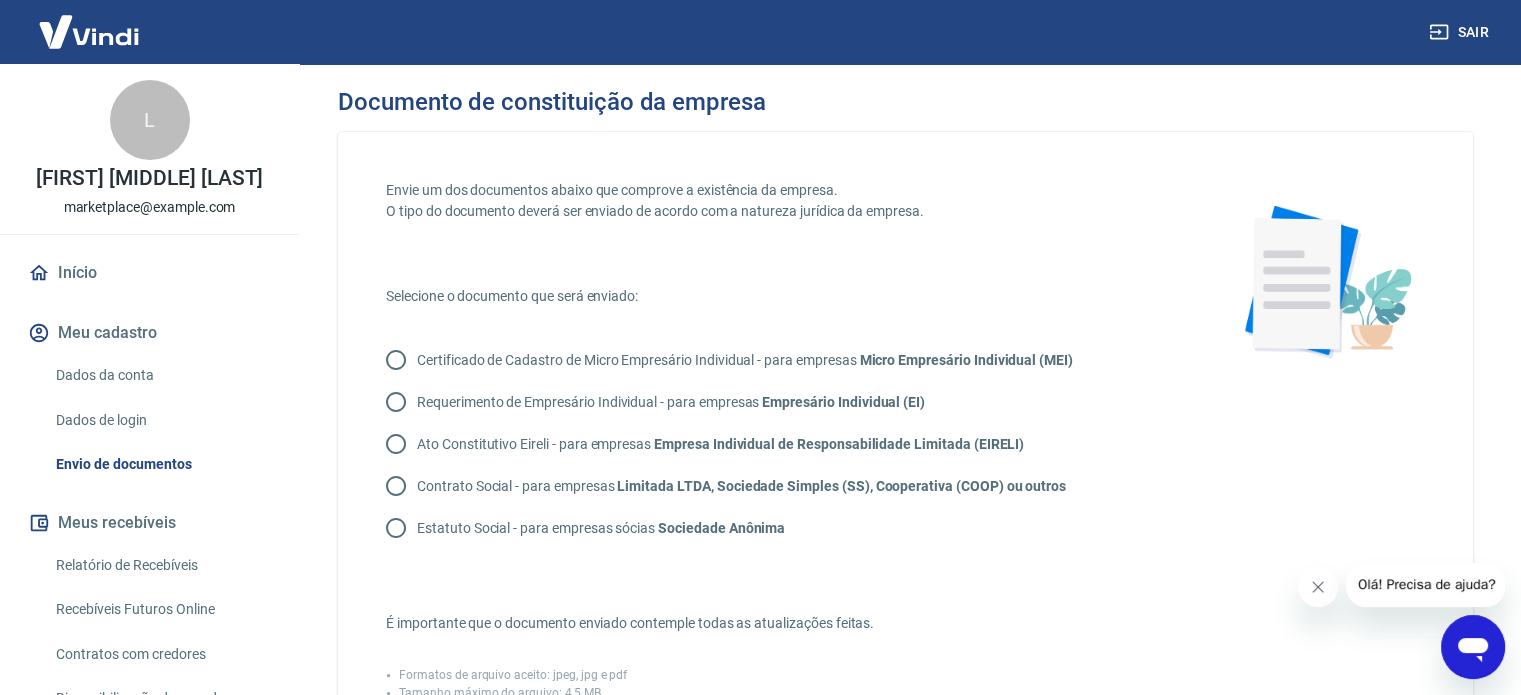 click on "Contrato Social - para empresas   Limitada LTDA, Sociedade Simples (SS), Cooperativa (COOP) ou outros" at bounding box center (741, 486) 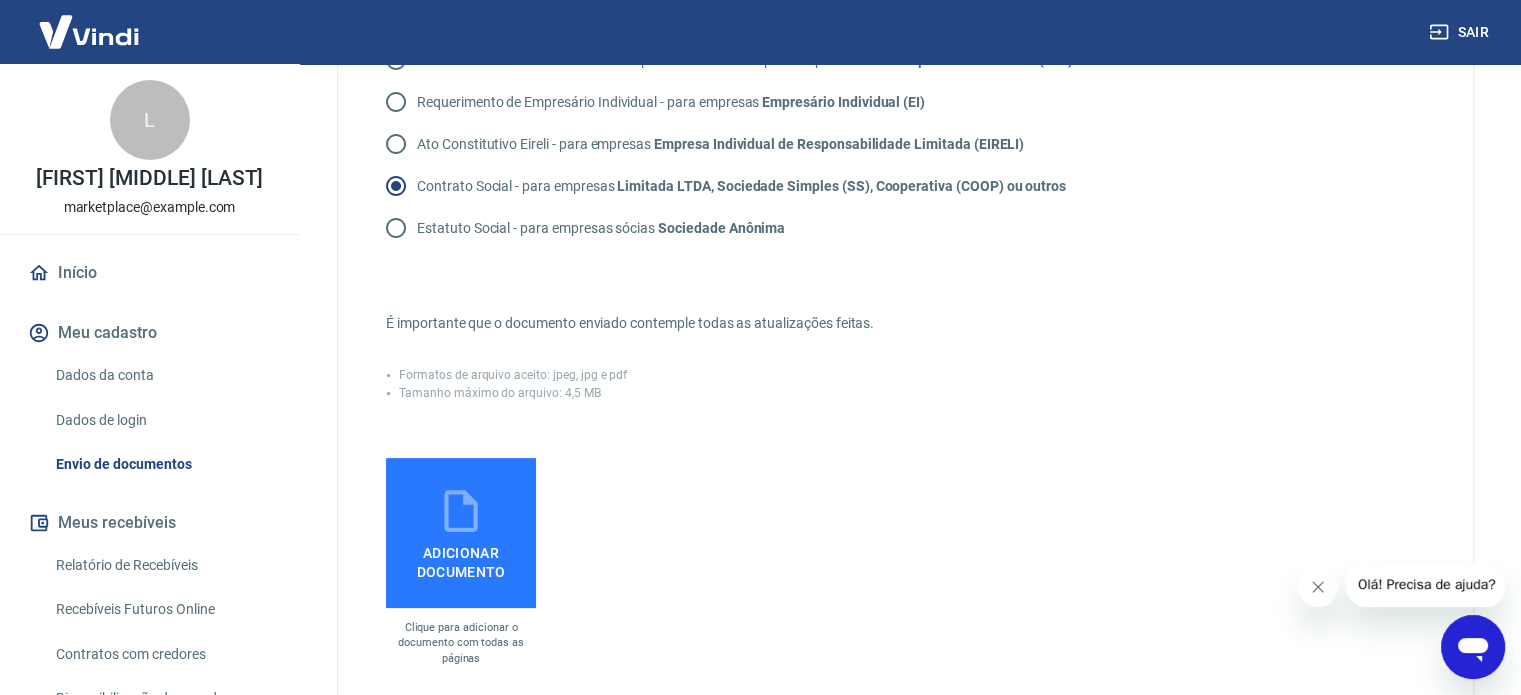 scroll, scrollTop: 400, scrollLeft: 0, axis: vertical 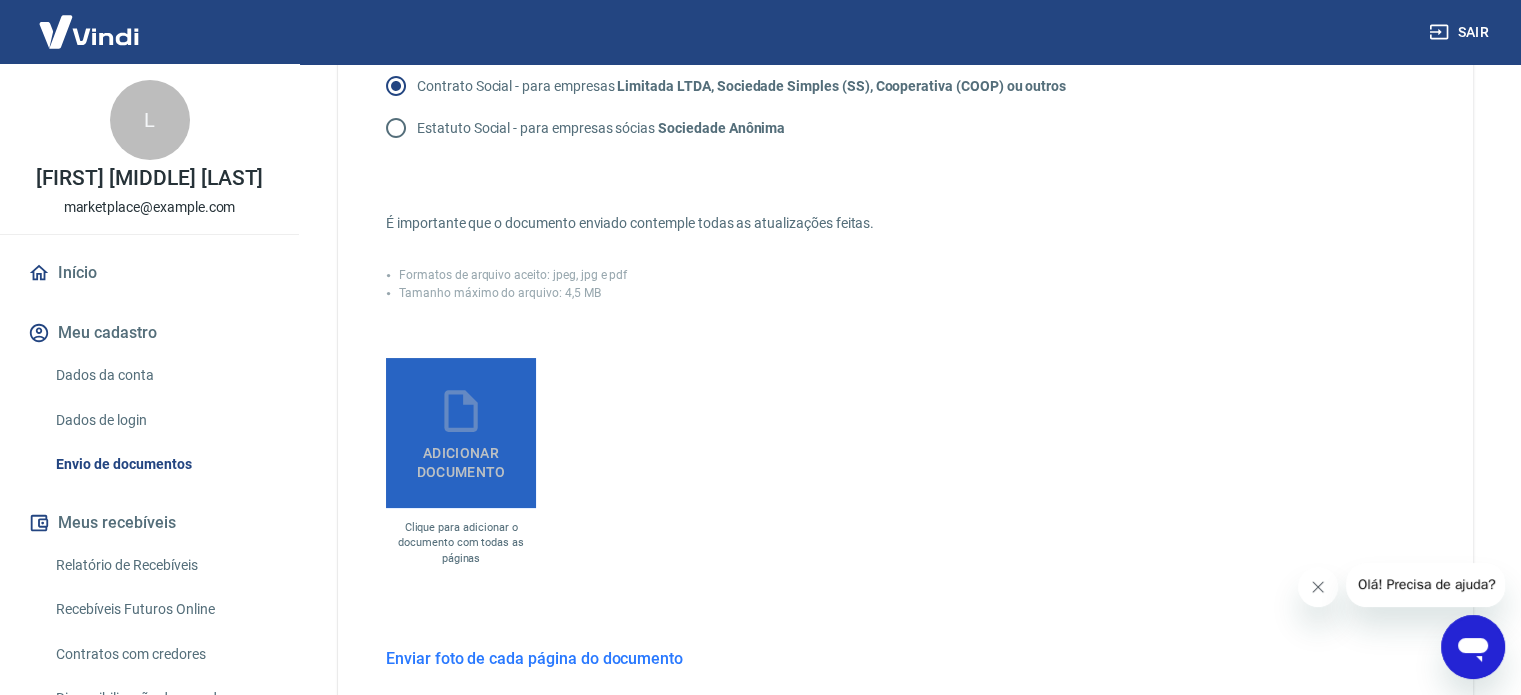 click on "Adicionar documento" at bounding box center [461, 458] 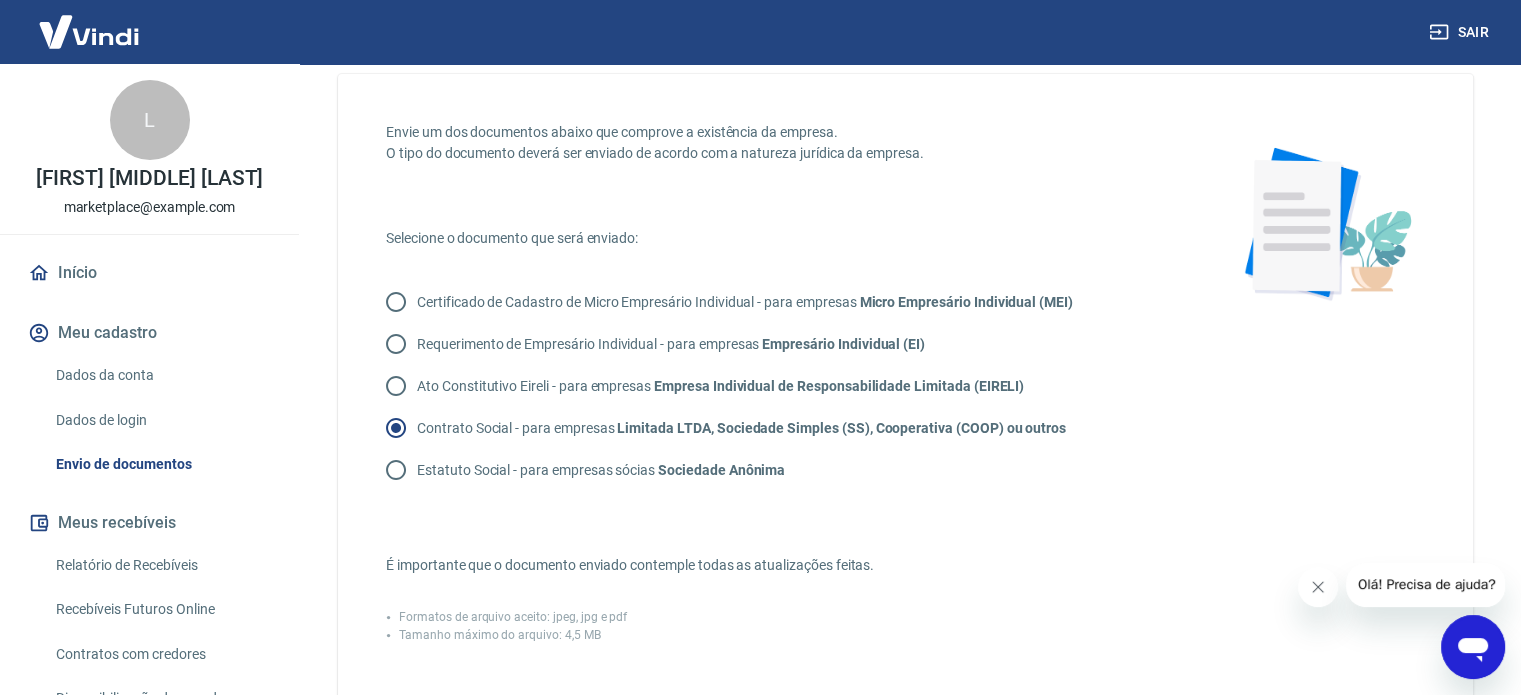 scroll, scrollTop: 0, scrollLeft: 0, axis: both 